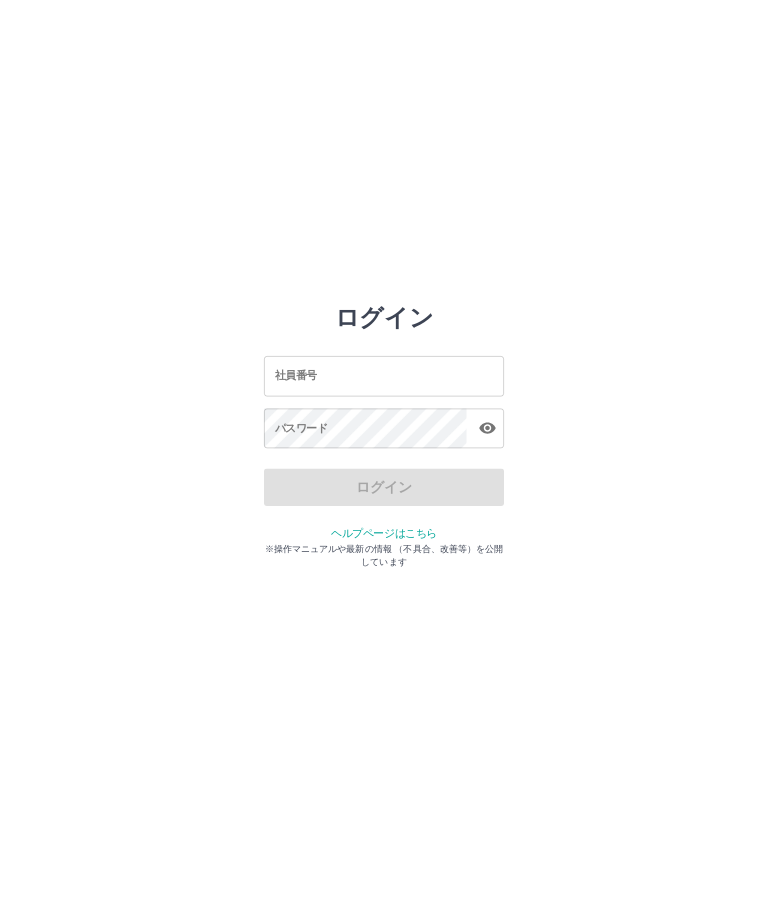 scroll, scrollTop: 0, scrollLeft: 0, axis: both 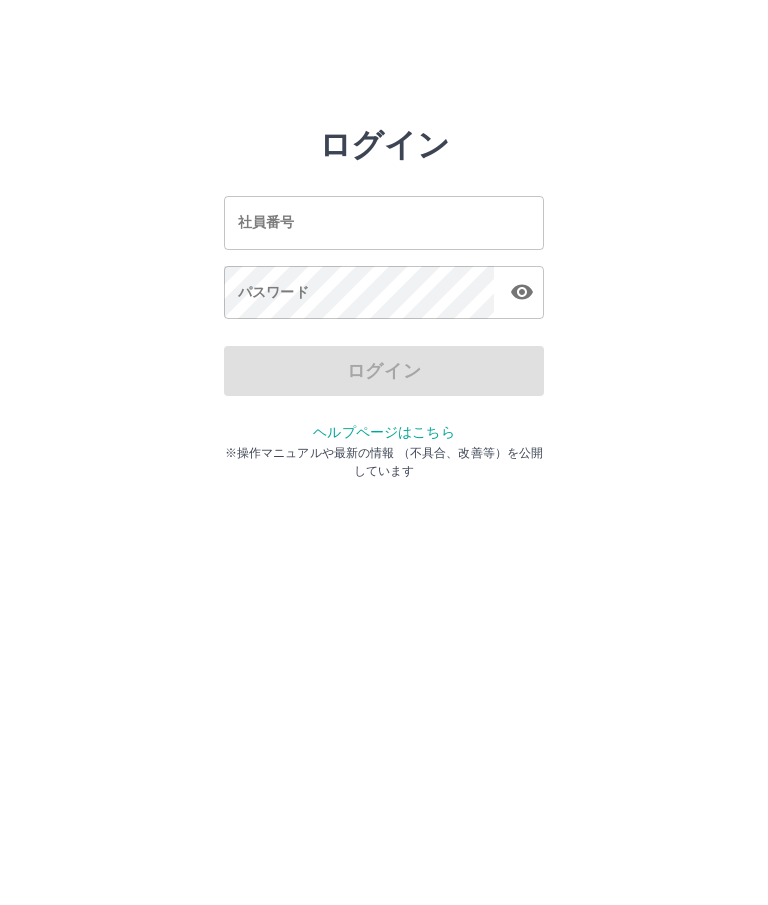 click on "社員番号" at bounding box center (384, 222) 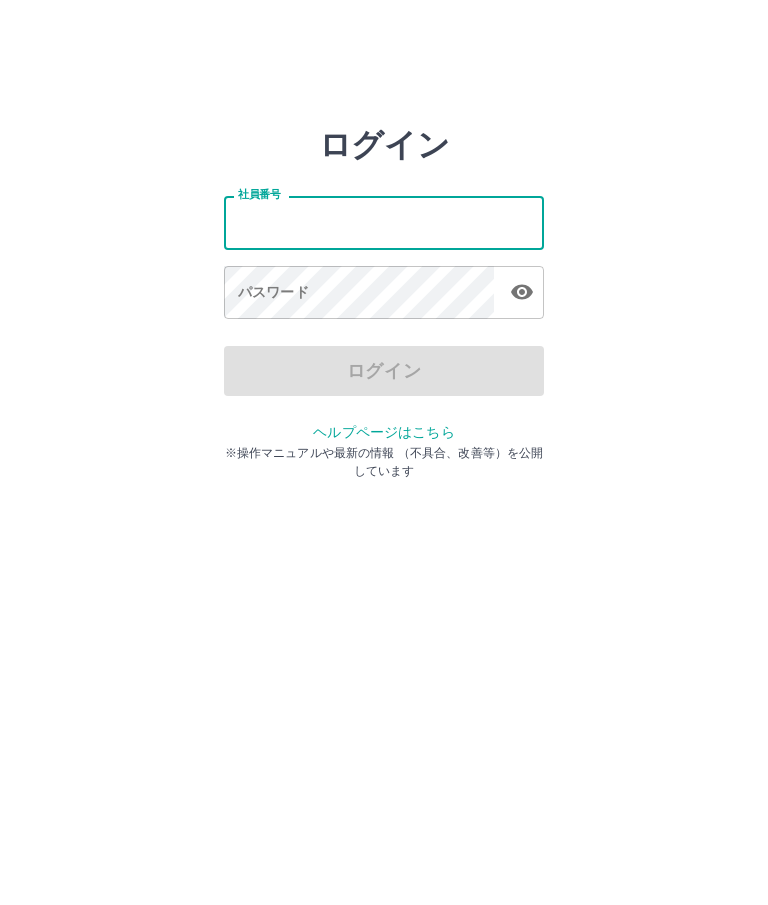 click on "社員番号" at bounding box center (384, 222) 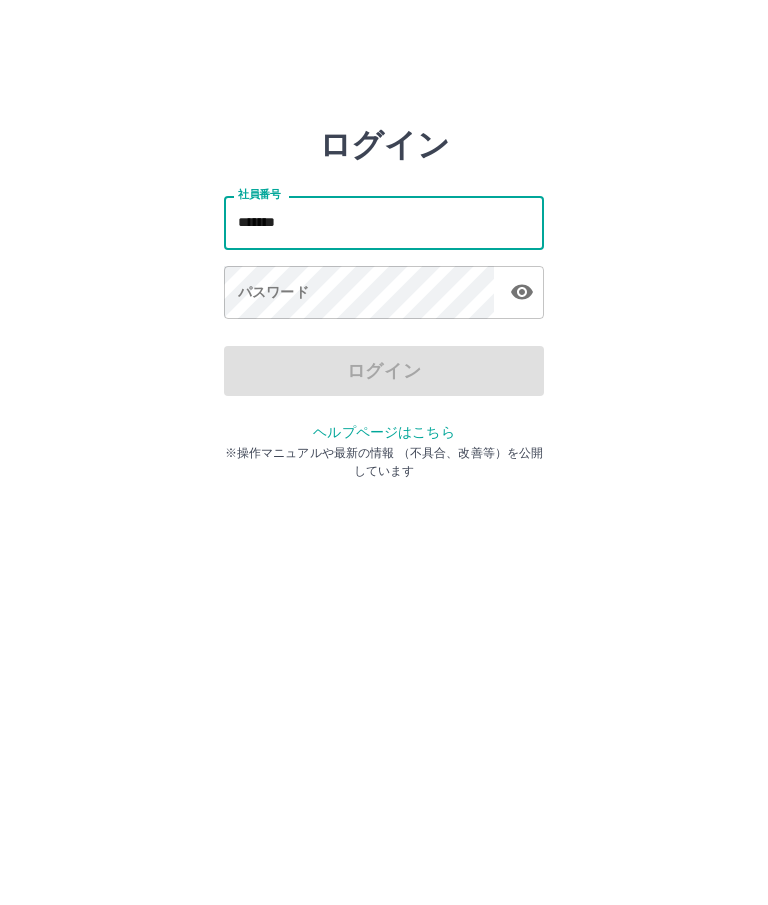 type on "*******" 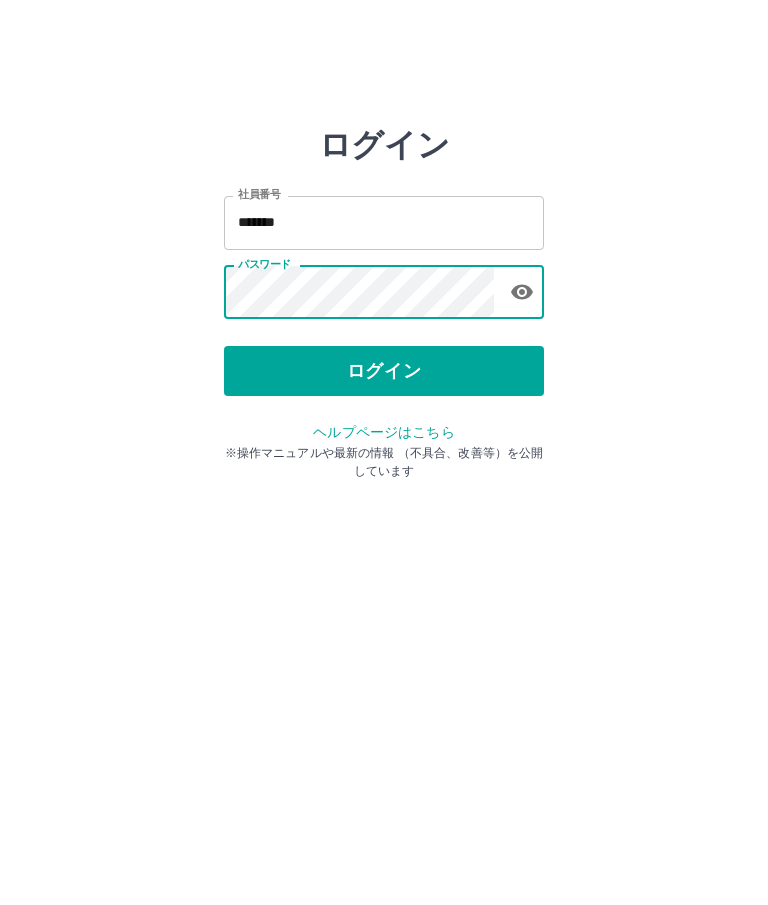 click on "ログイン" at bounding box center (384, 371) 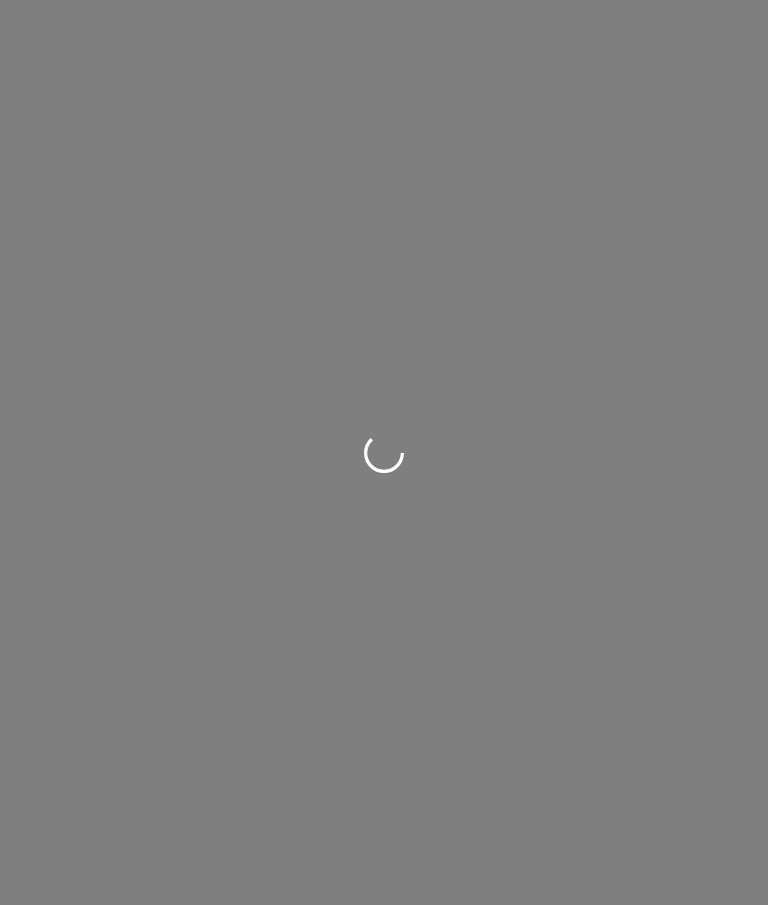 scroll, scrollTop: 0, scrollLeft: 0, axis: both 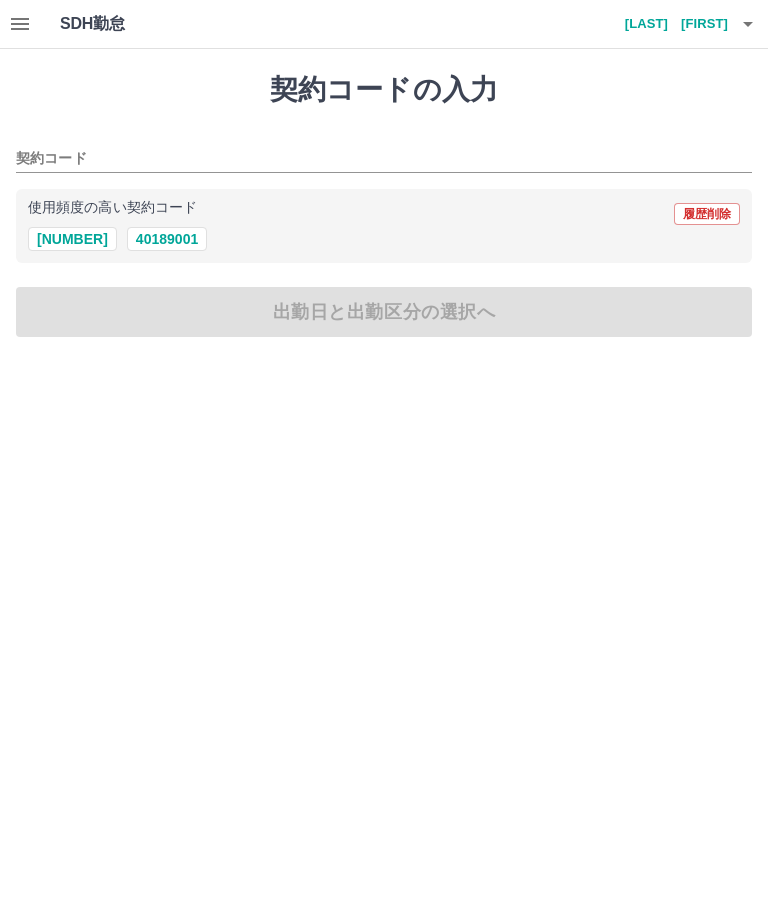 click on "40189001" at bounding box center (167, 239) 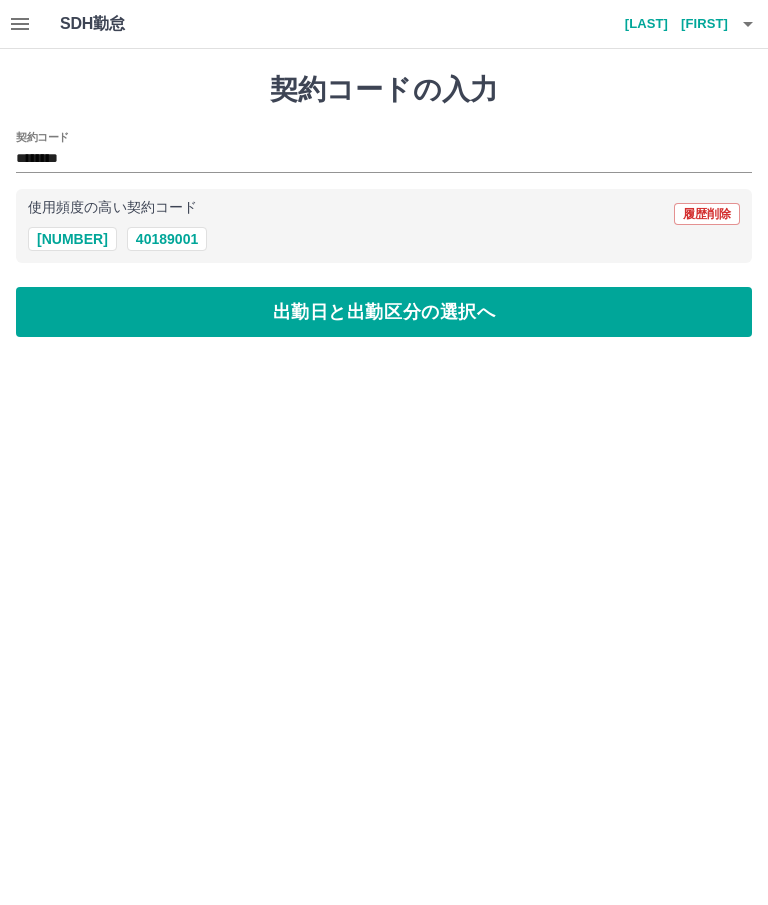 click on "出勤日と出勤区分の選択へ" at bounding box center [384, 312] 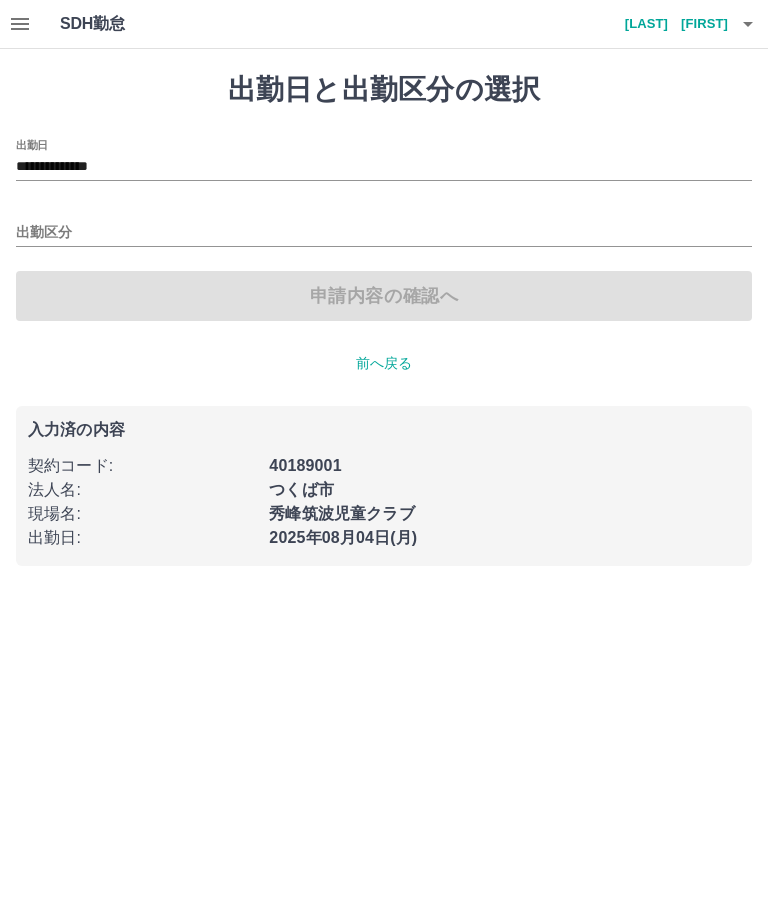 click on "出勤区分" at bounding box center (384, 226) 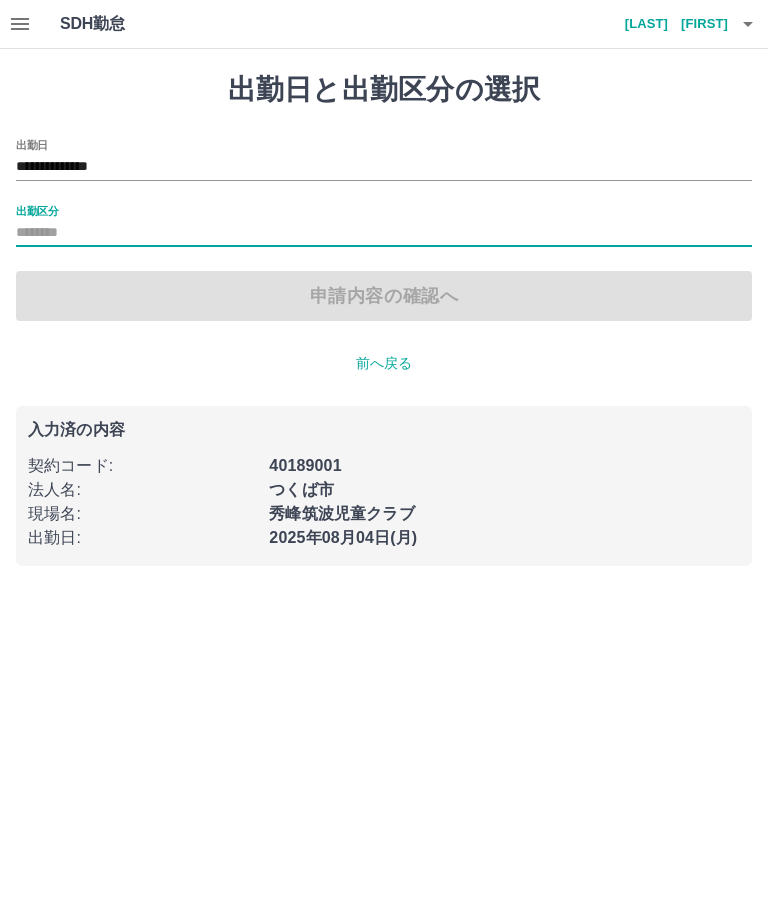 click on "出勤区分" at bounding box center (384, 233) 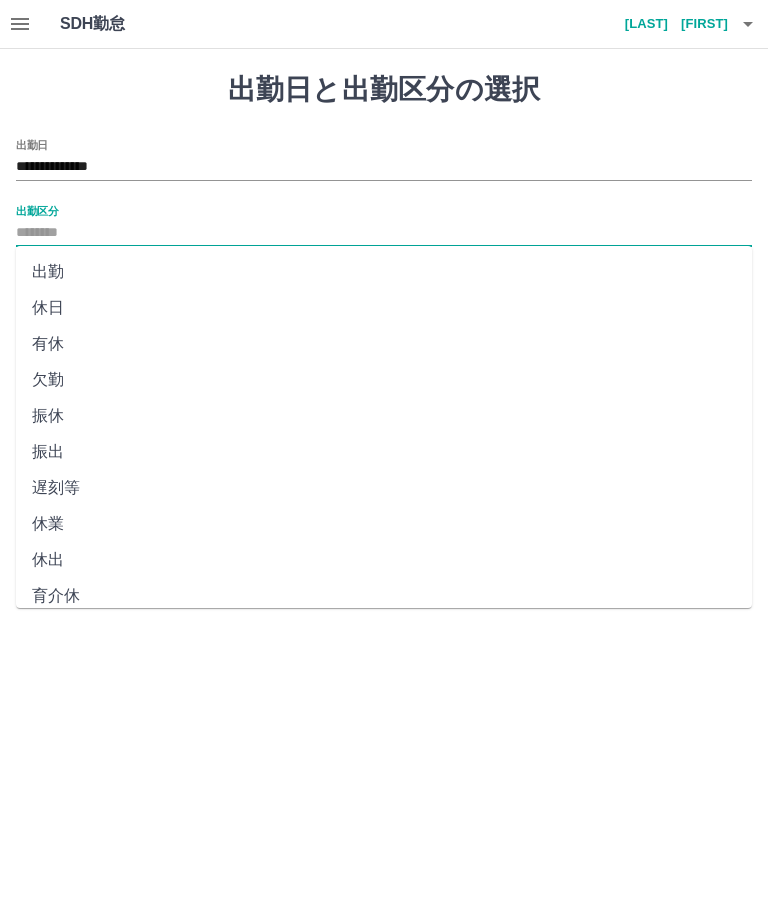 click on "出勤" at bounding box center (384, 272) 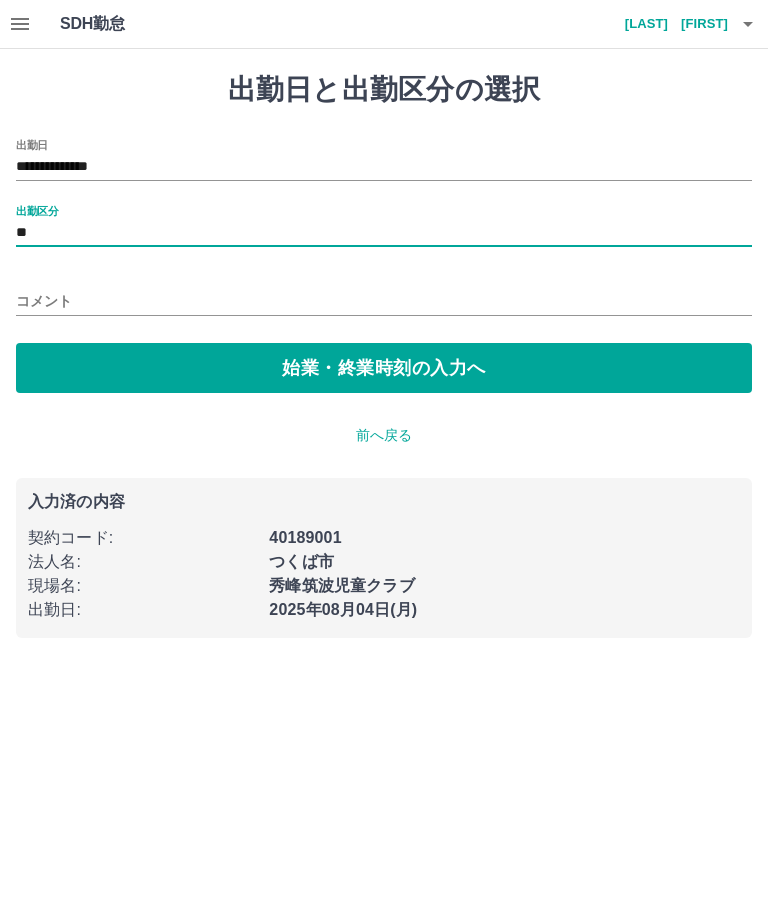 click on "始業・終業時刻の入力へ" at bounding box center [384, 368] 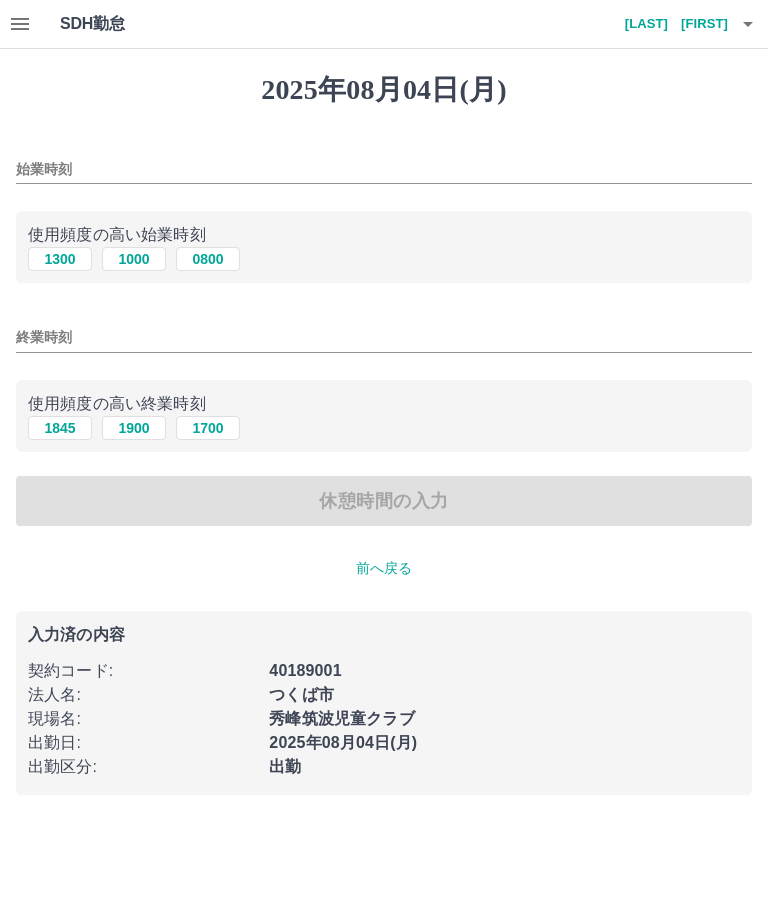 click on "始業時刻" at bounding box center [384, 169] 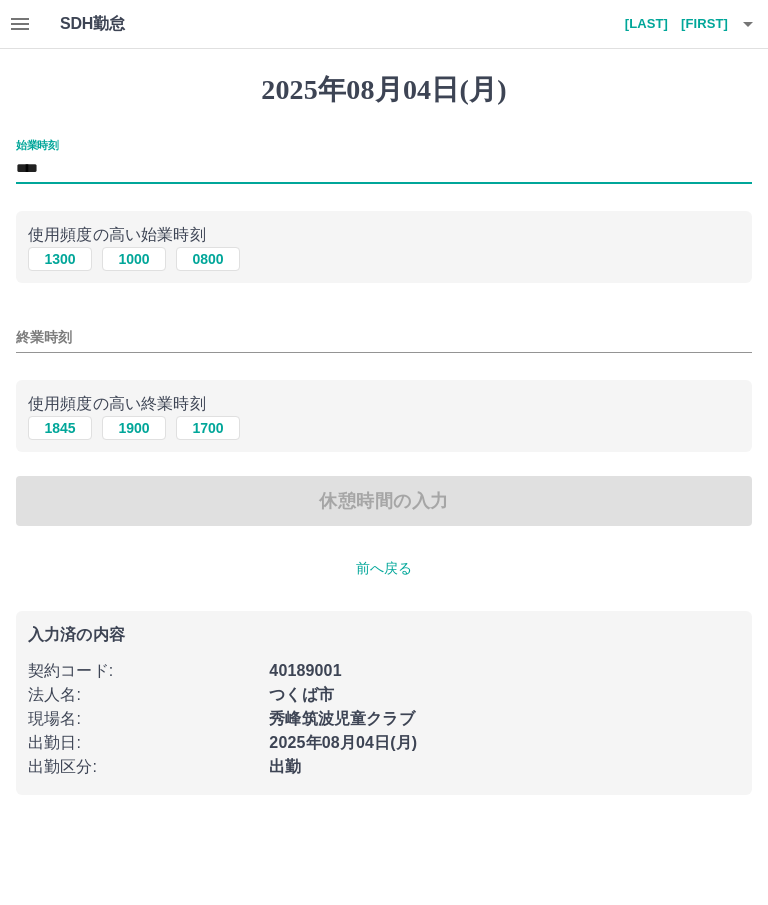 type on "****" 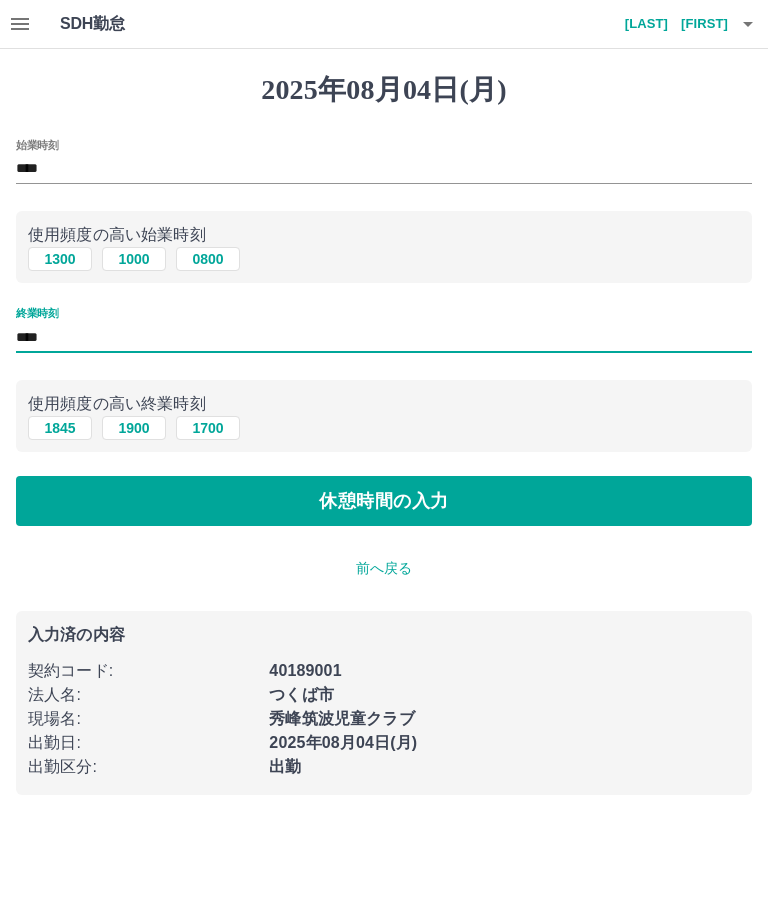 type on "****" 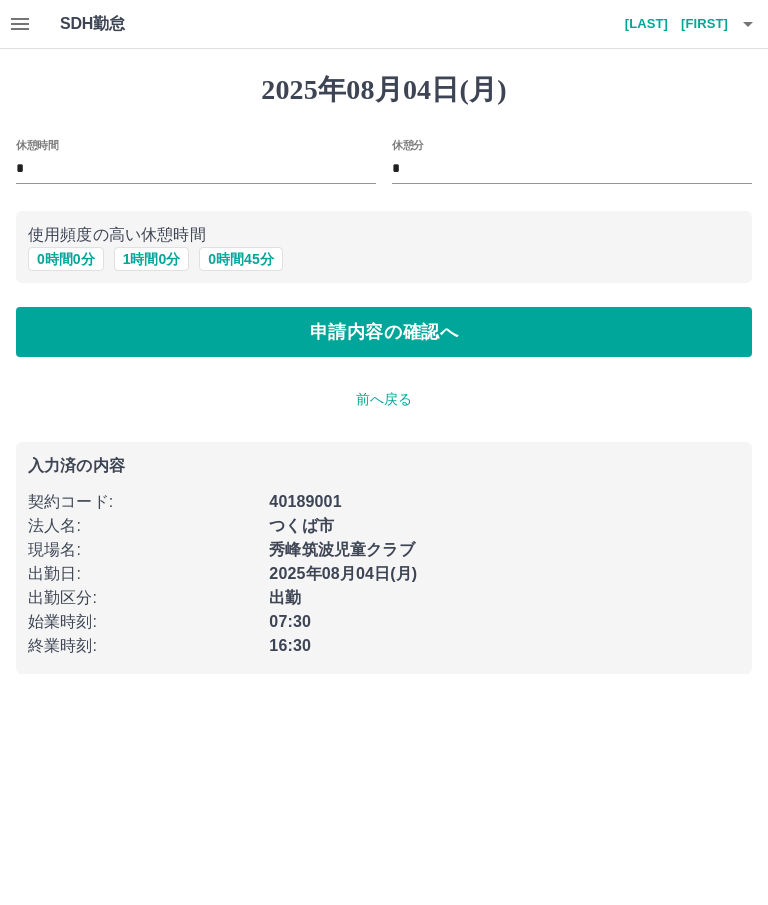 click on "1 時間 0 分" at bounding box center [152, 259] 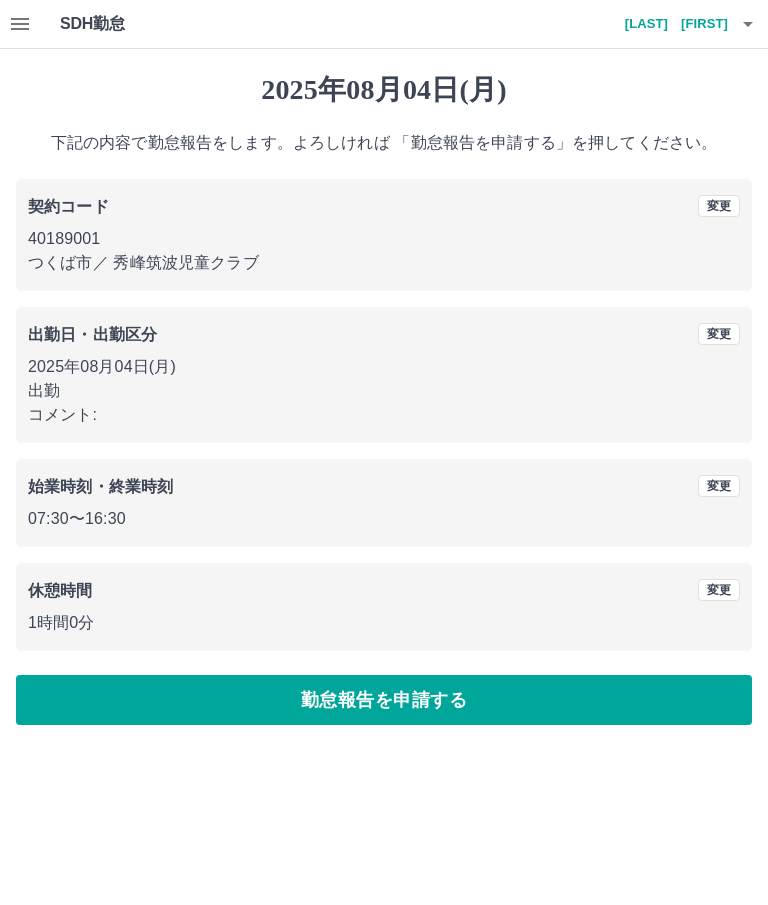 click on "勤怠報告を申請する" at bounding box center [384, 700] 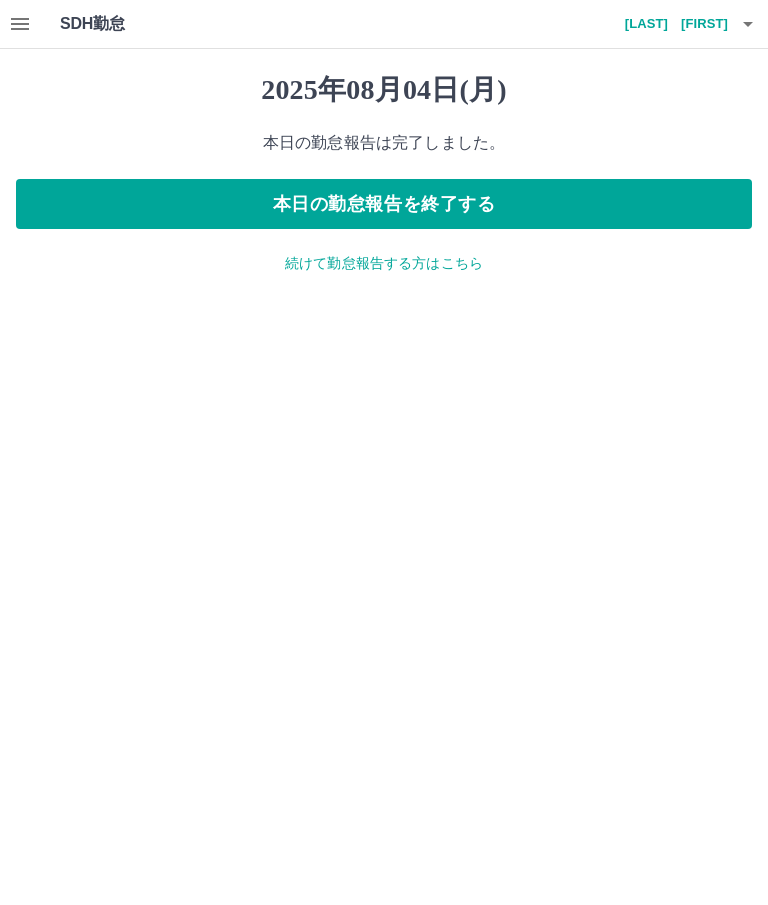 click at bounding box center (20, 24) 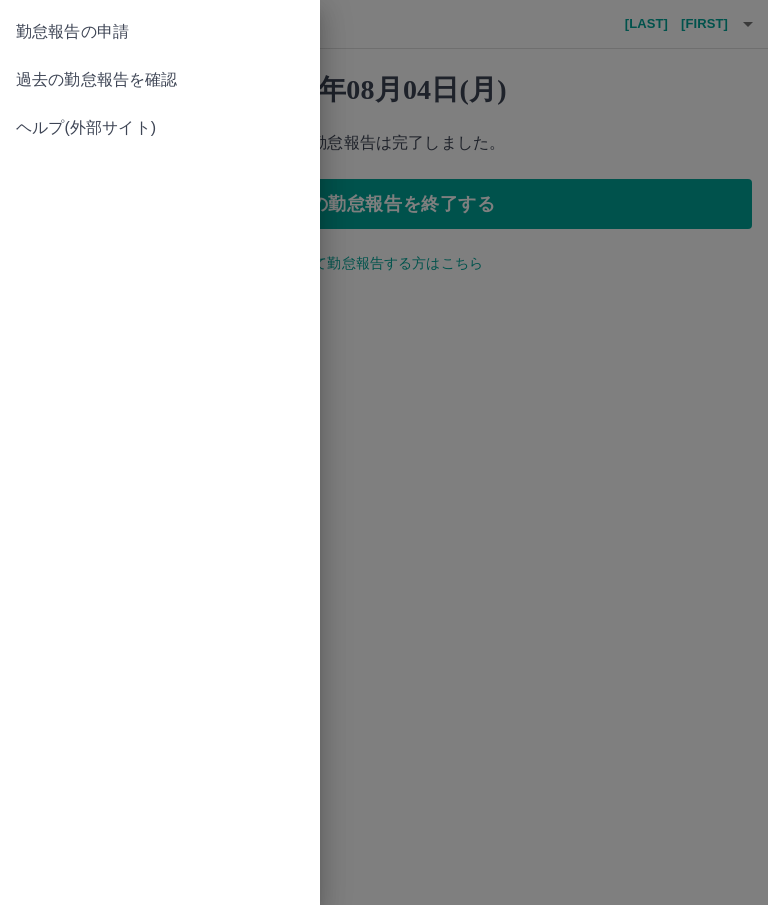 click on "過去の勤怠報告を確認" at bounding box center (160, 80) 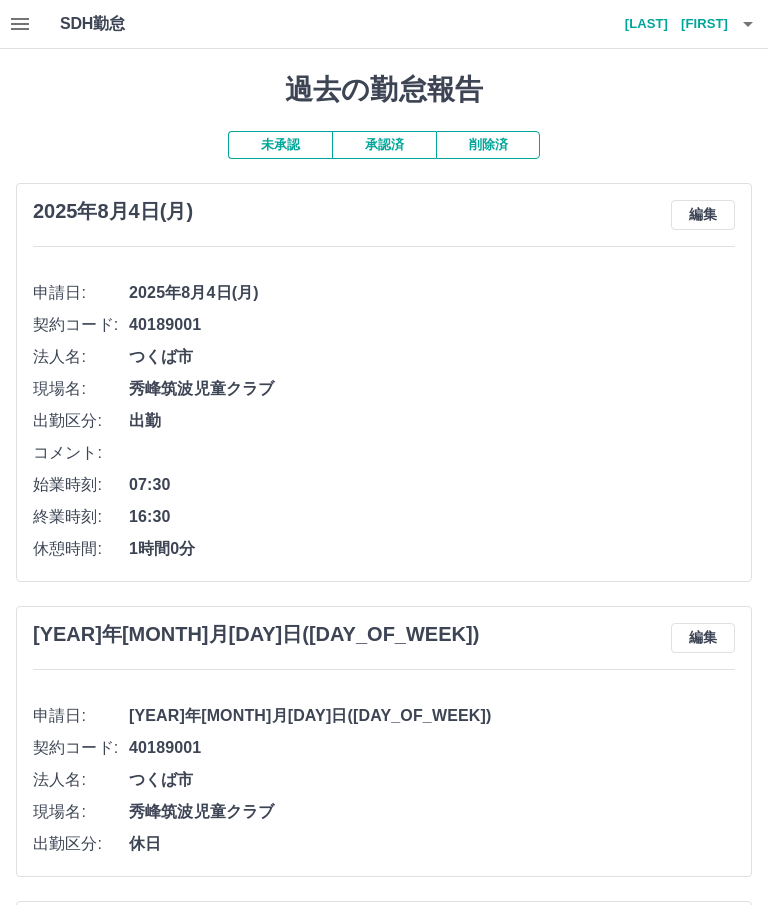 click on "承認済" at bounding box center (384, 145) 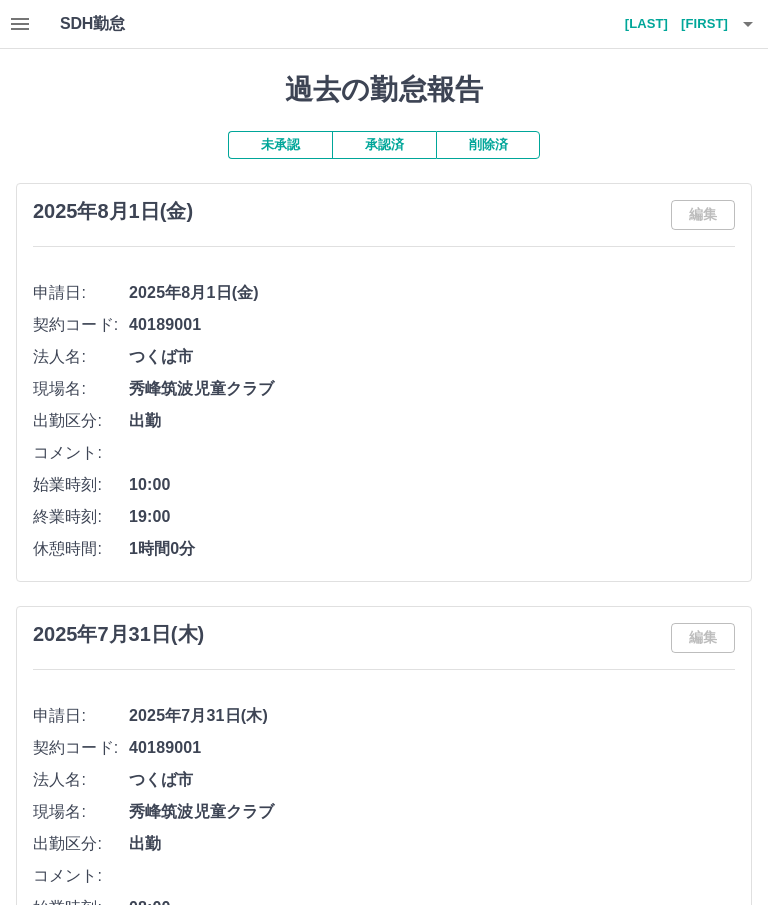 click on "佐藤　敬子" at bounding box center [668, 24] 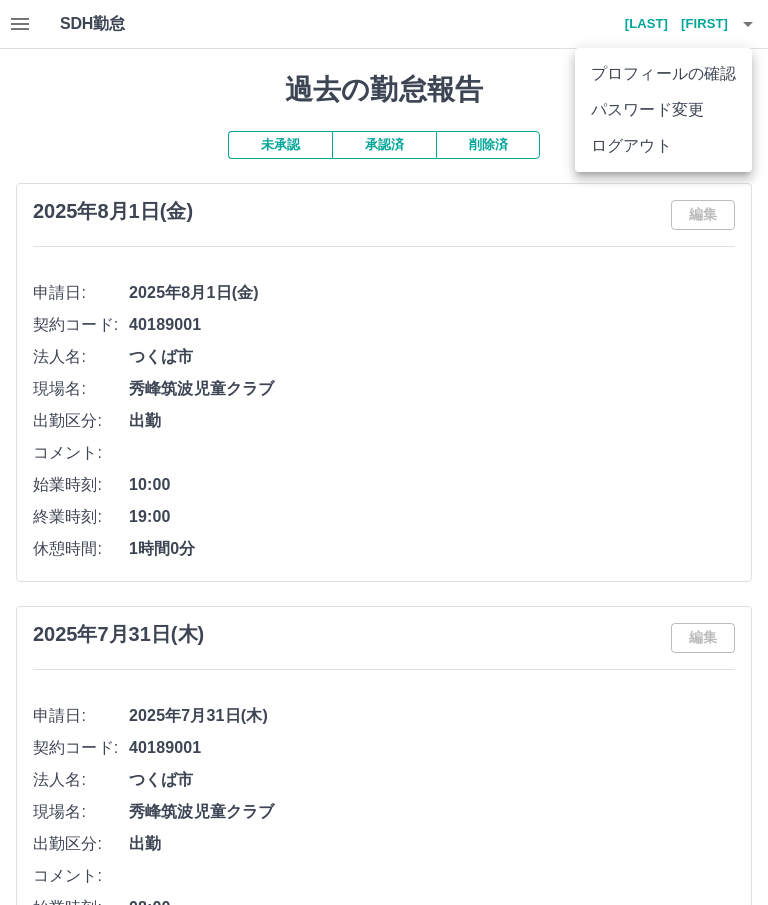 click on "ログアウト" at bounding box center (663, 146) 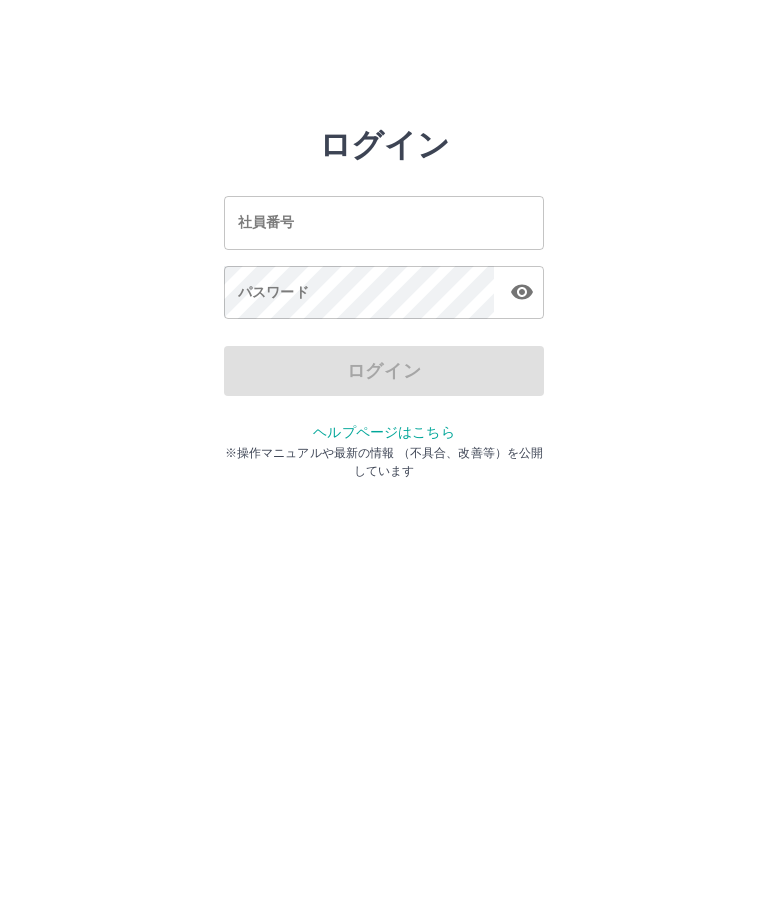 scroll, scrollTop: 0, scrollLeft: 0, axis: both 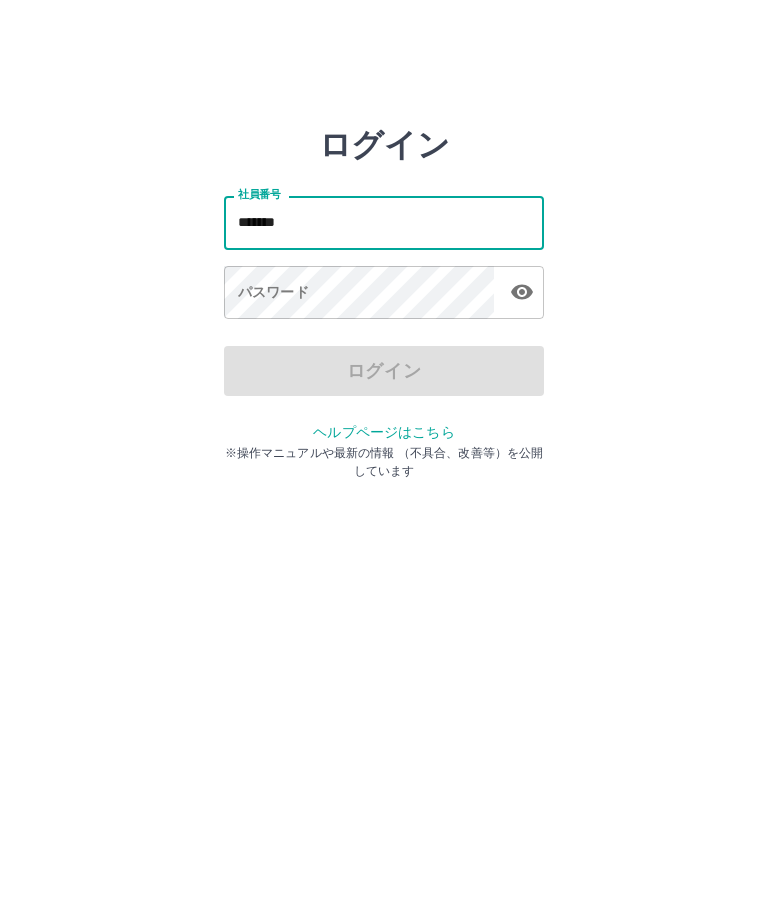 type on "*******" 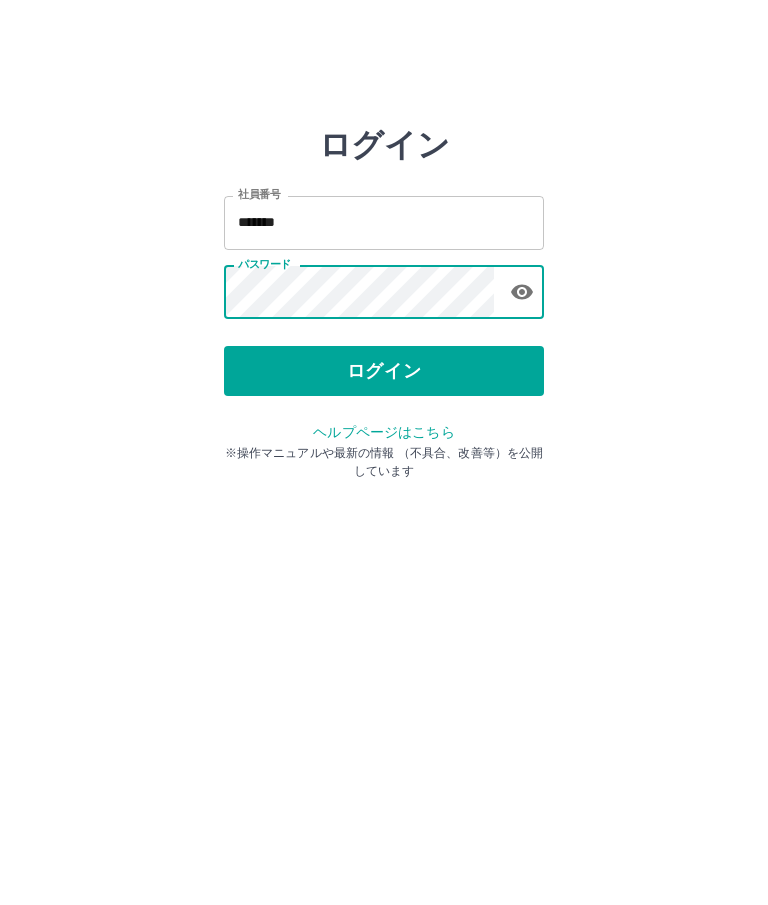 click on "ログイン" at bounding box center [384, 371] 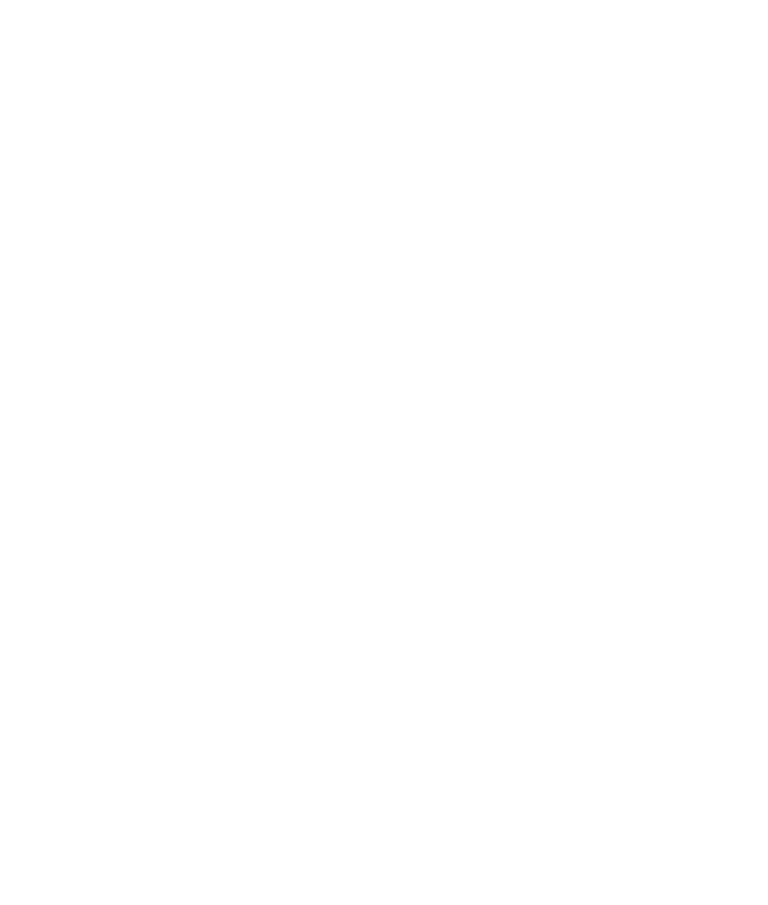 scroll, scrollTop: 0, scrollLeft: 0, axis: both 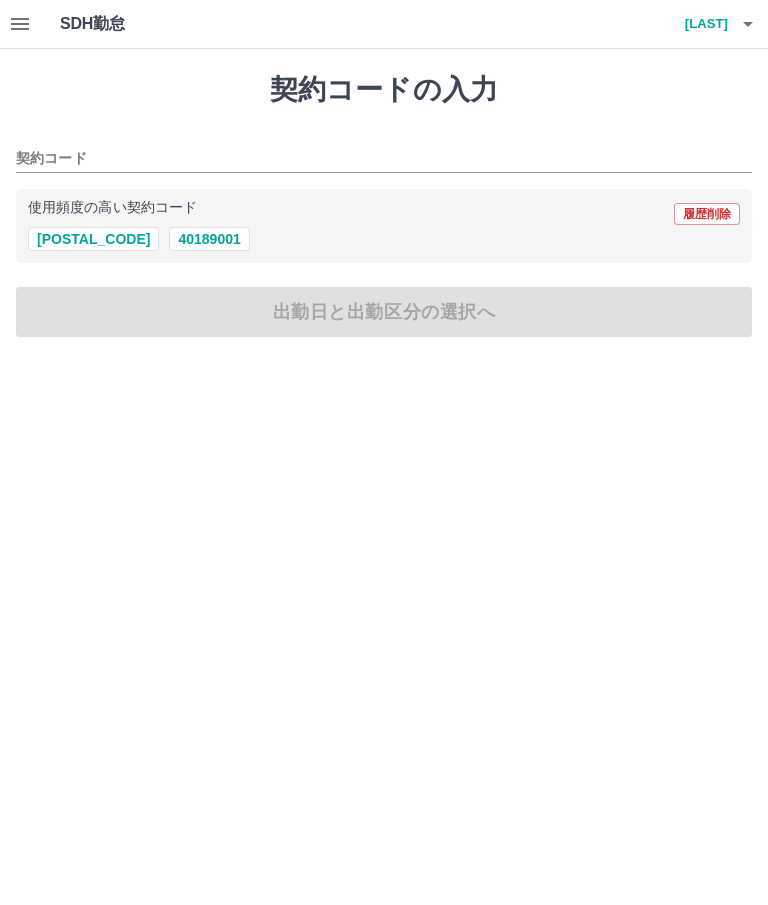 click on "40189001" at bounding box center (209, 239) 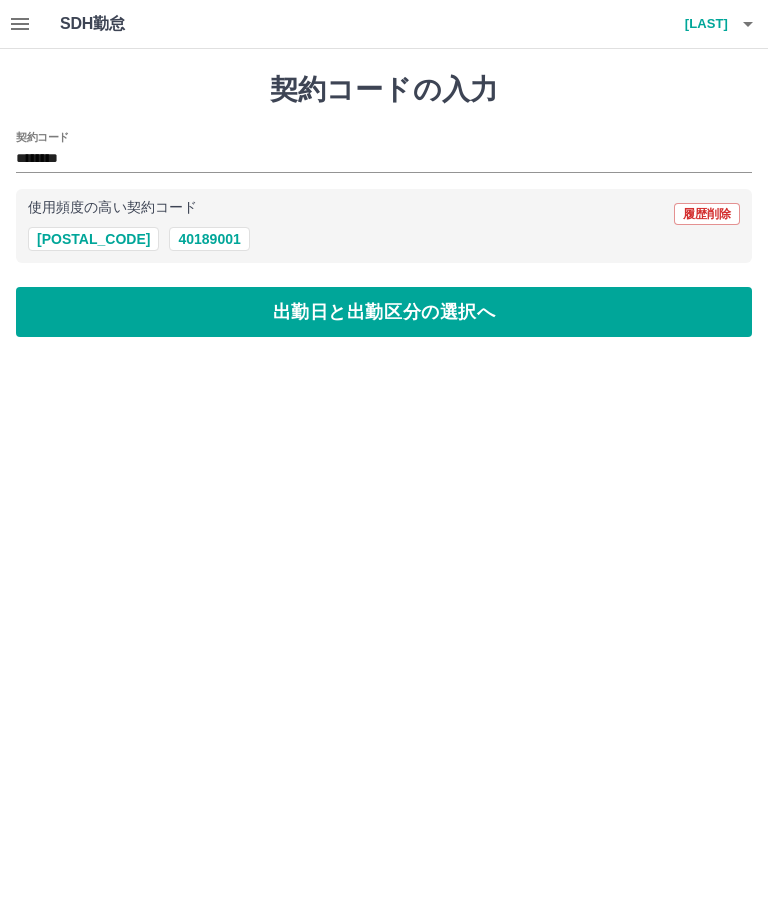 click on "出勤日と出勤区分の選択へ" at bounding box center [384, 312] 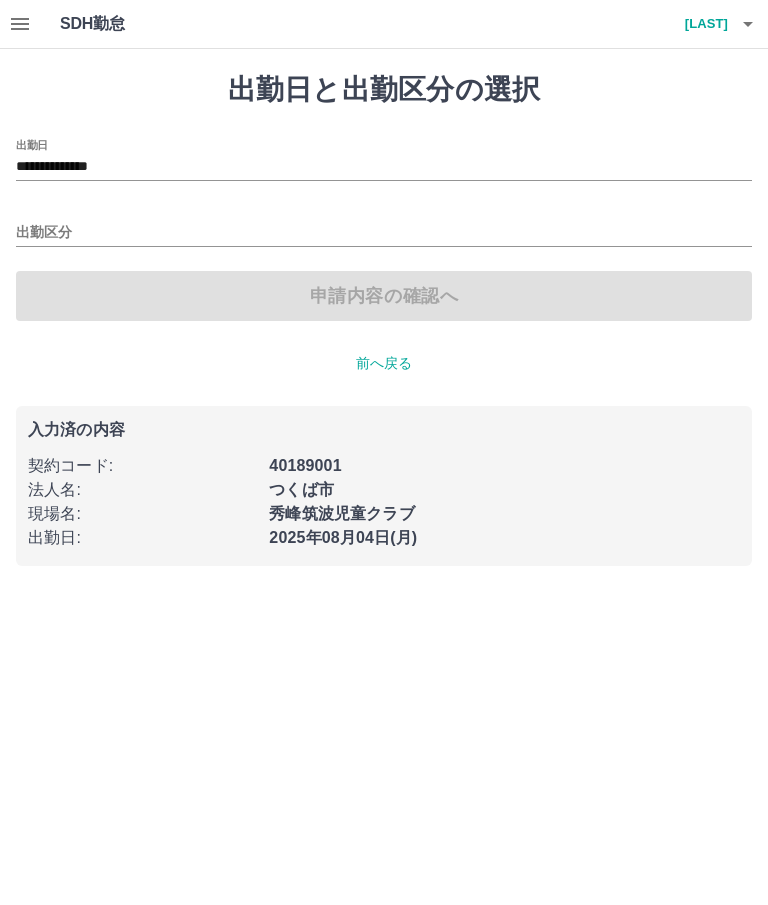 click on "出勤区分" at bounding box center (384, 233) 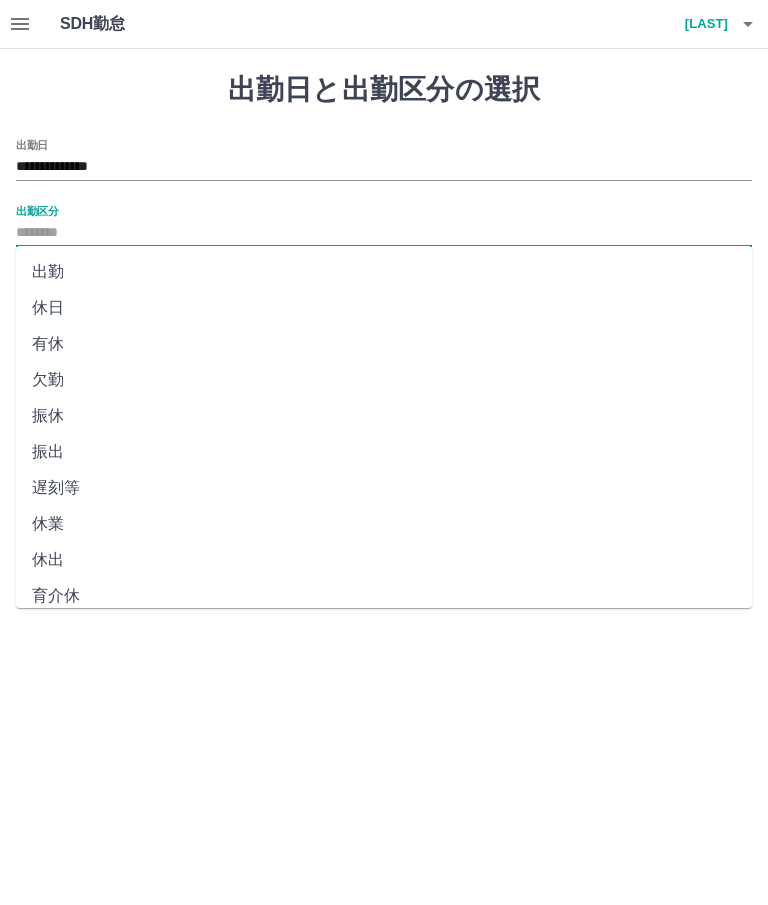 click on "出勤" at bounding box center [384, 272] 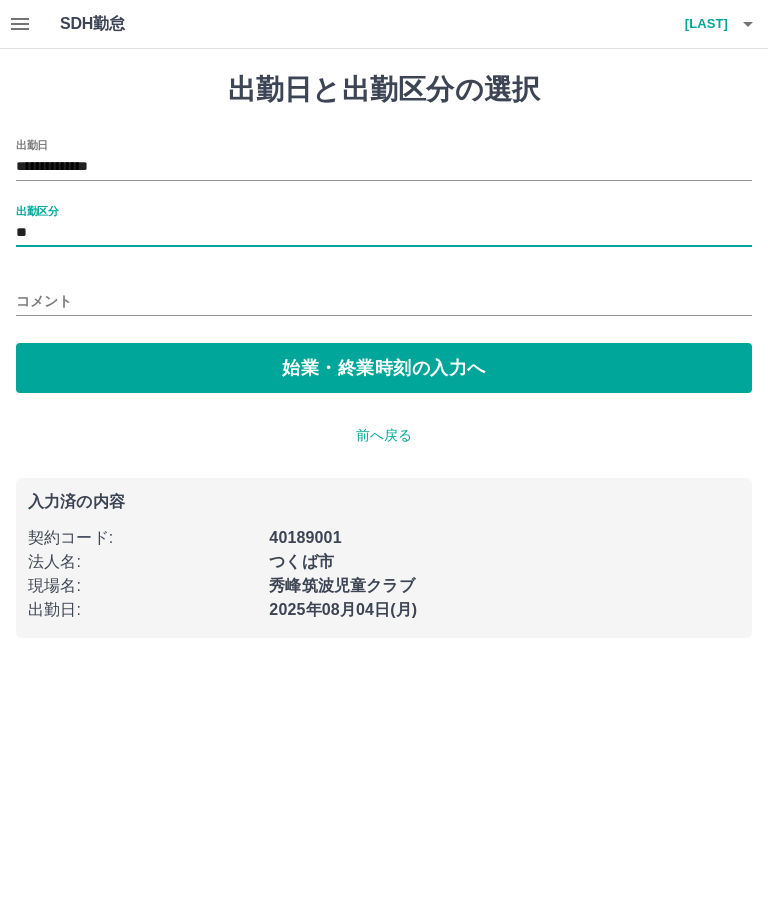 click on "始業・終業時刻の入力へ" at bounding box center [384, 368] 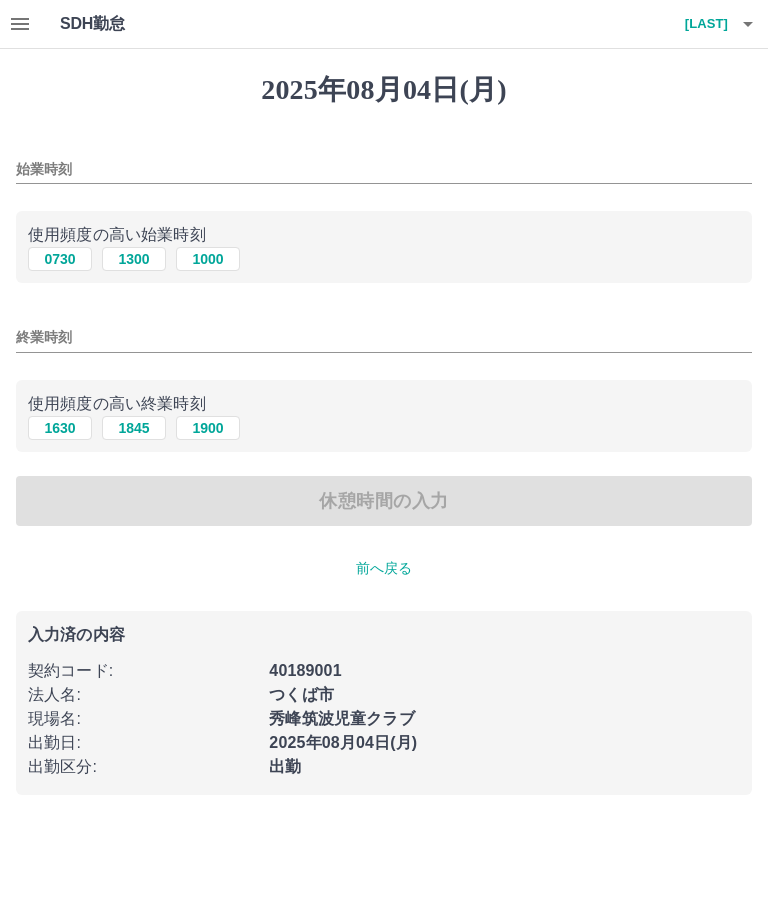 click on "始業時刻" at bounding box center [384, 169] 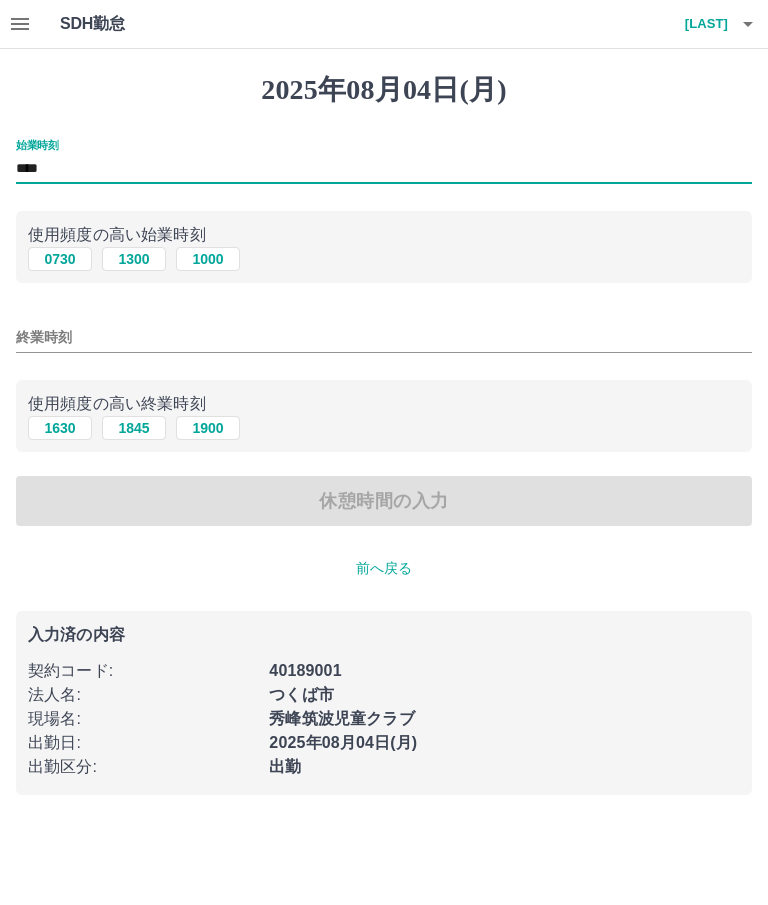 type on "****" 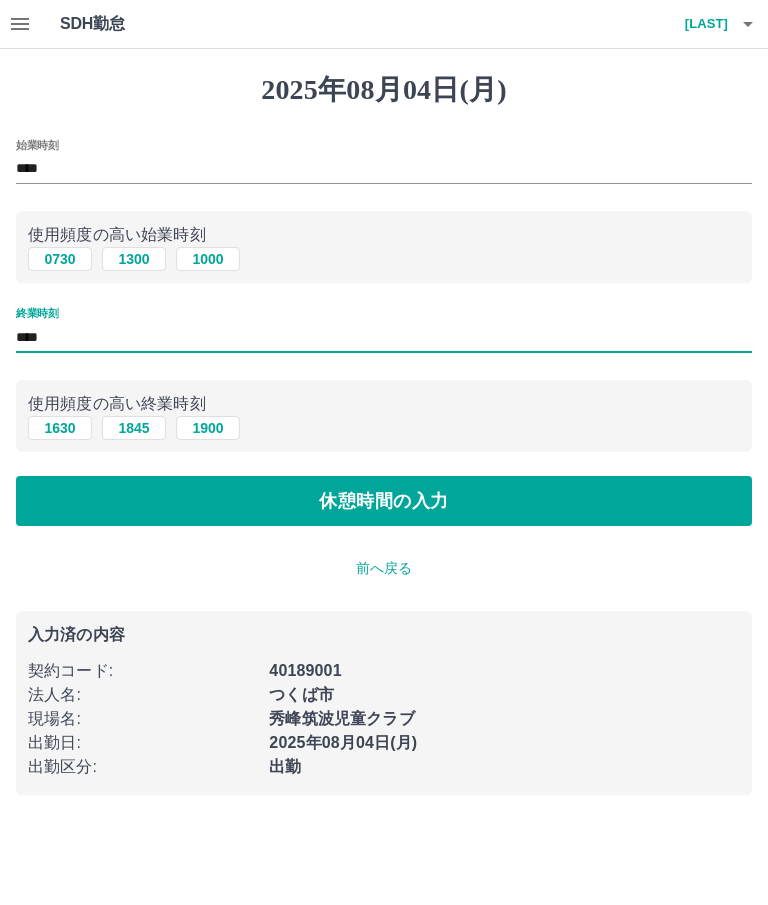 type on "****" 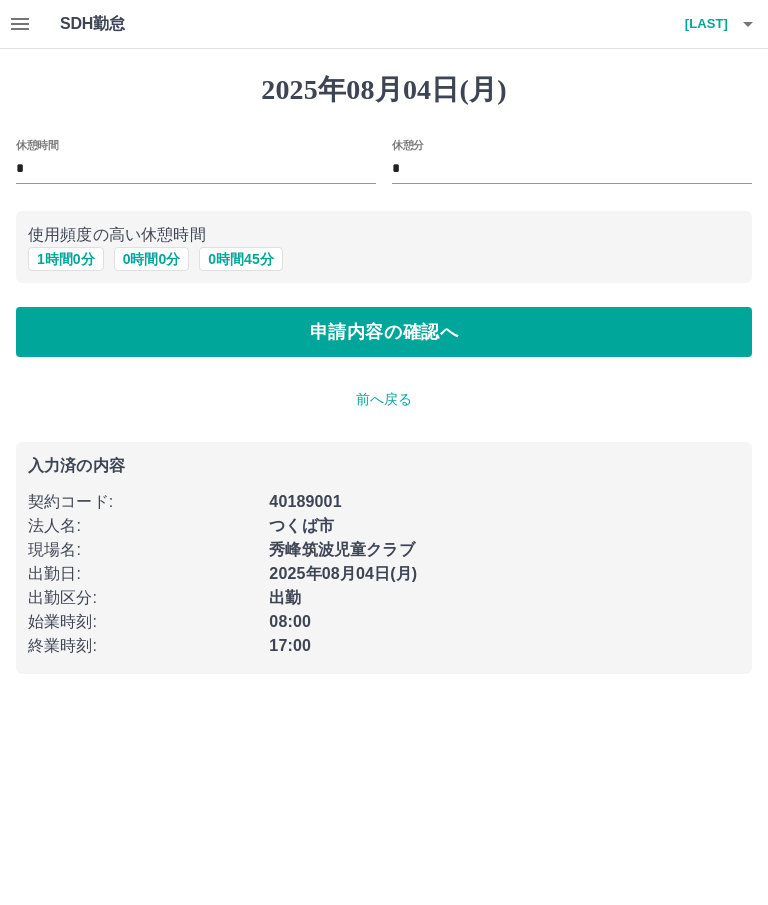 click on "1 時間 0 分" at bounding box center [66, 259] 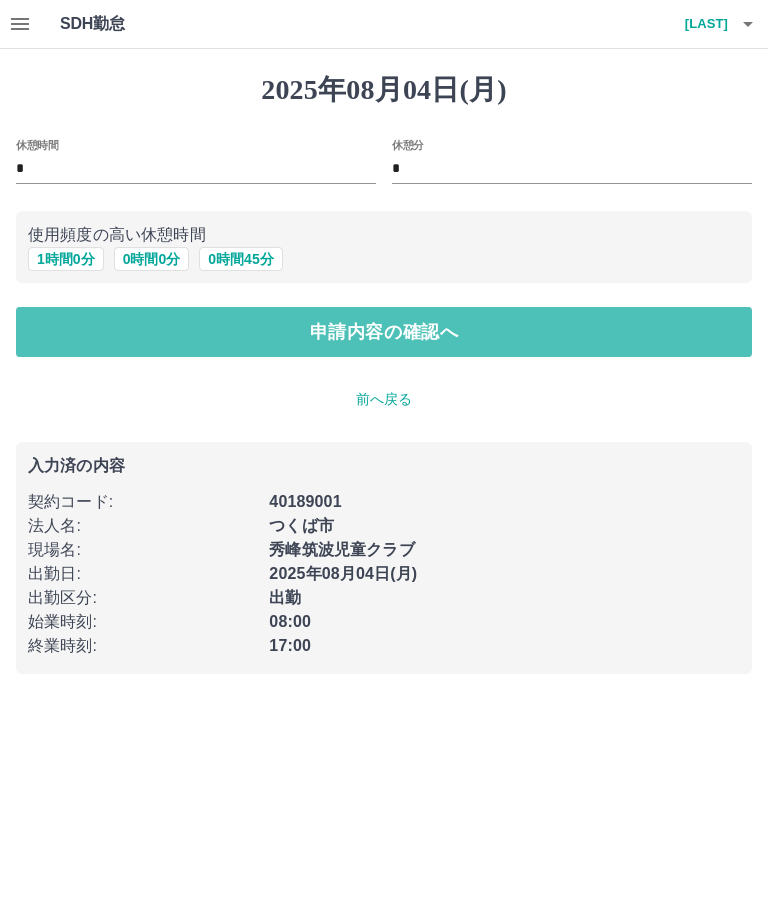 click on "申請内容の確認へ" at bounding box center (384, 332) 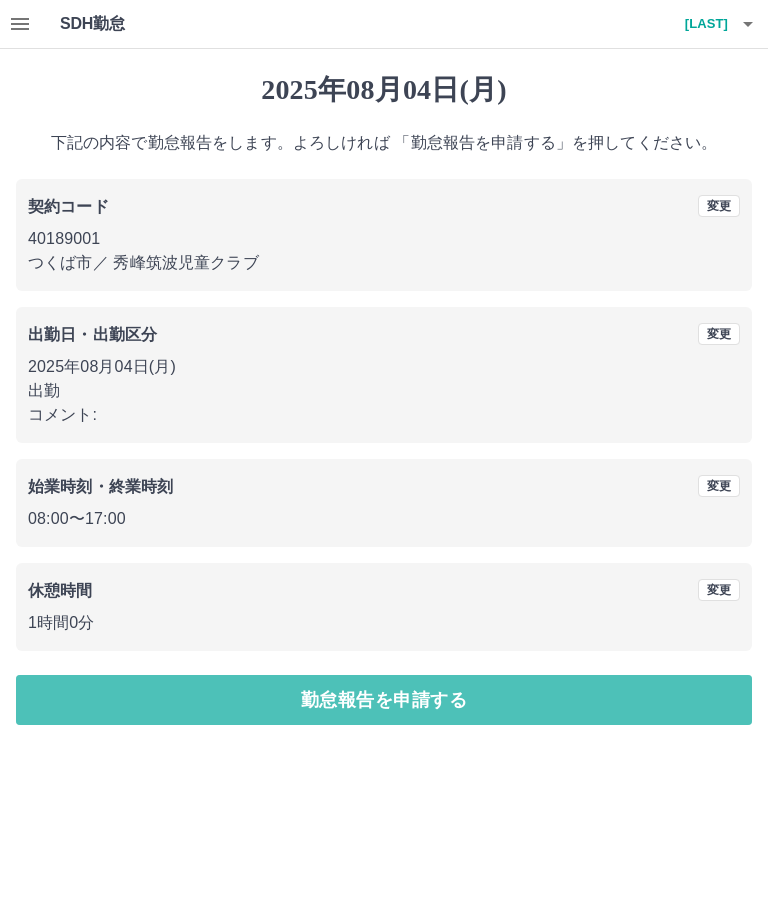 click on "勤怠報告を申請する" at bounding box center [384, 700] 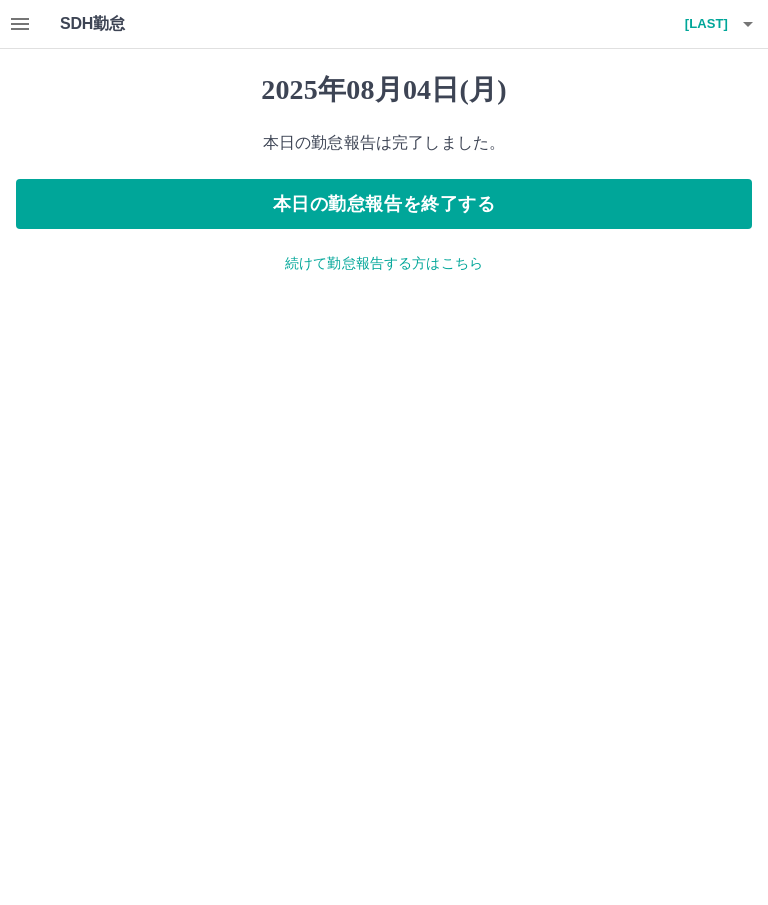 click 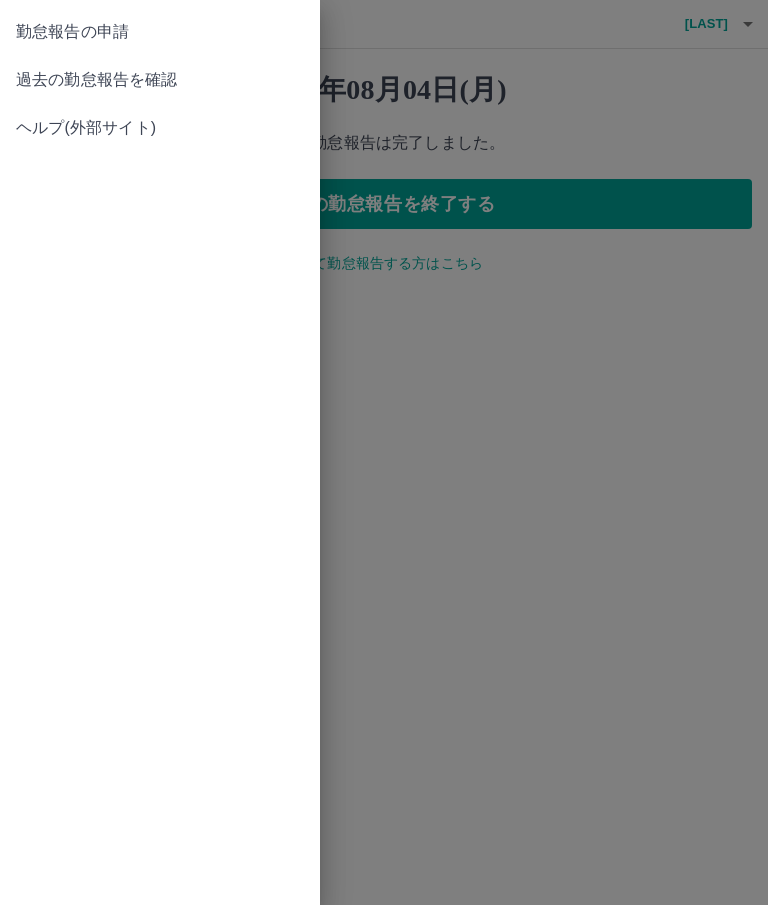 click on "過去の勤怠報告を確認" at bounding box center (160, 80) 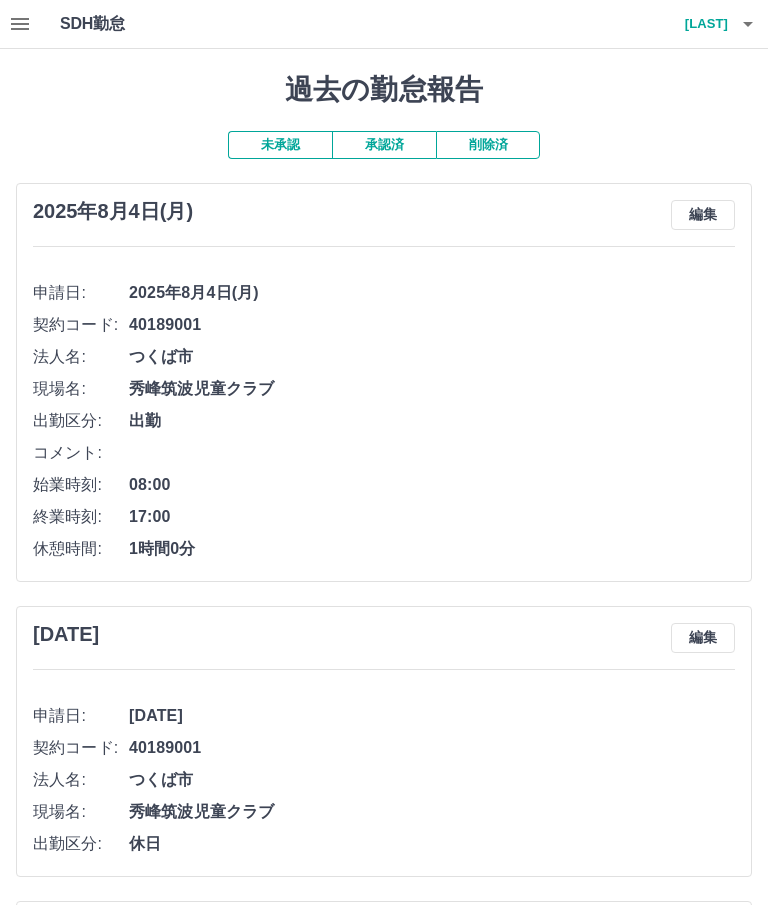 click on "松田　和子" at bounding box center (668, 24) 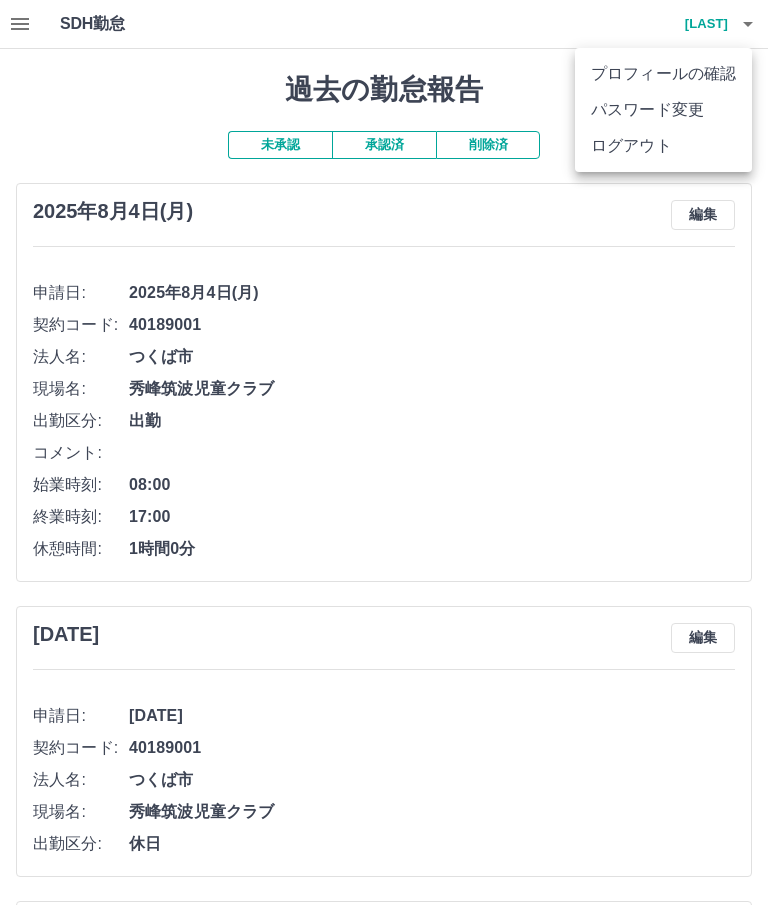 click on "ログアウト" at bounding box center [663, 146] 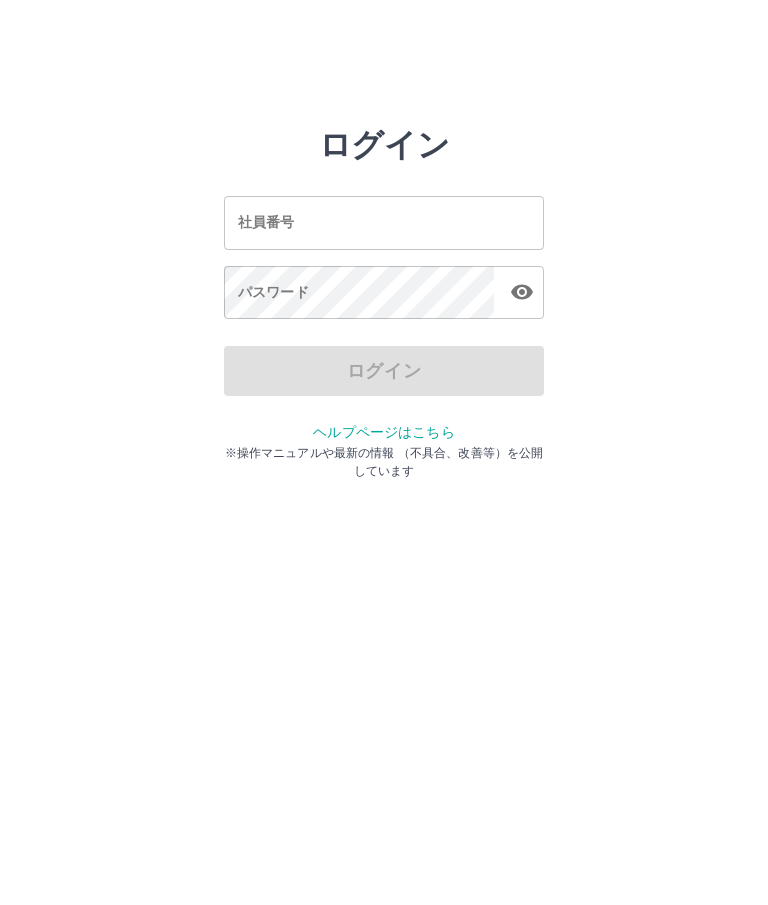 scroll, scrollTop: 0, scrollLeft: 0, axis: both 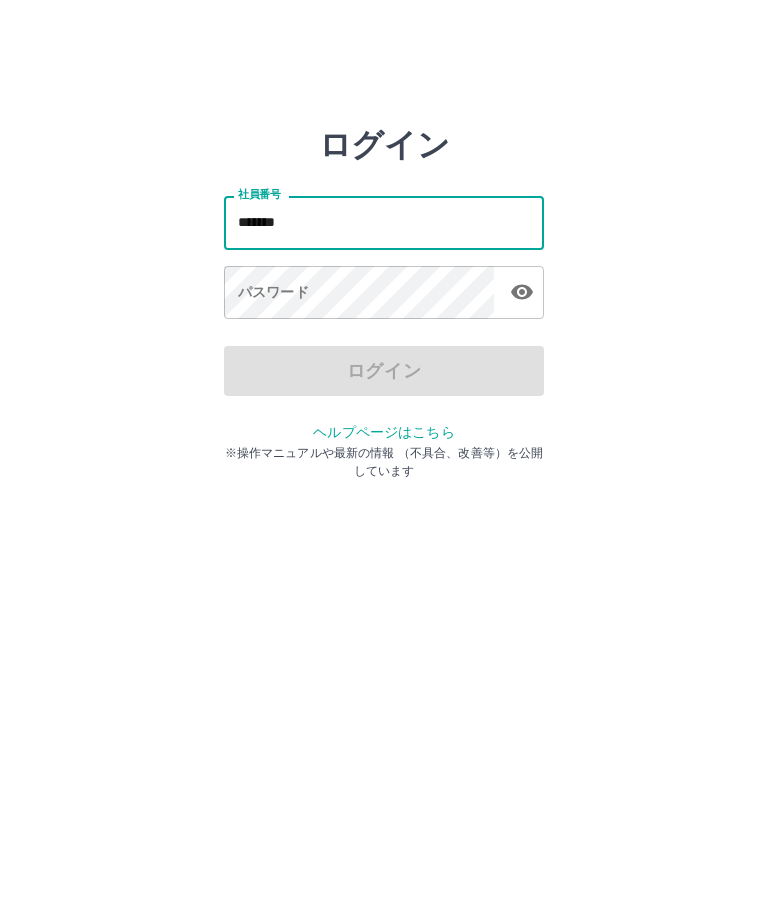 type on "*******" 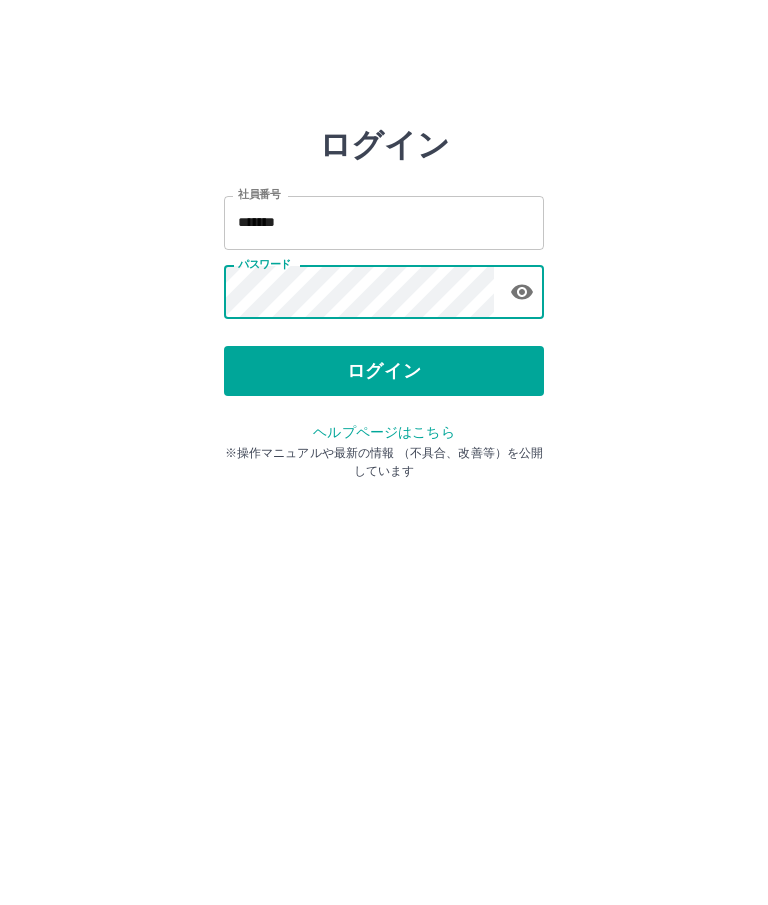 click on "ログイン" at bounding box center [384, 371] 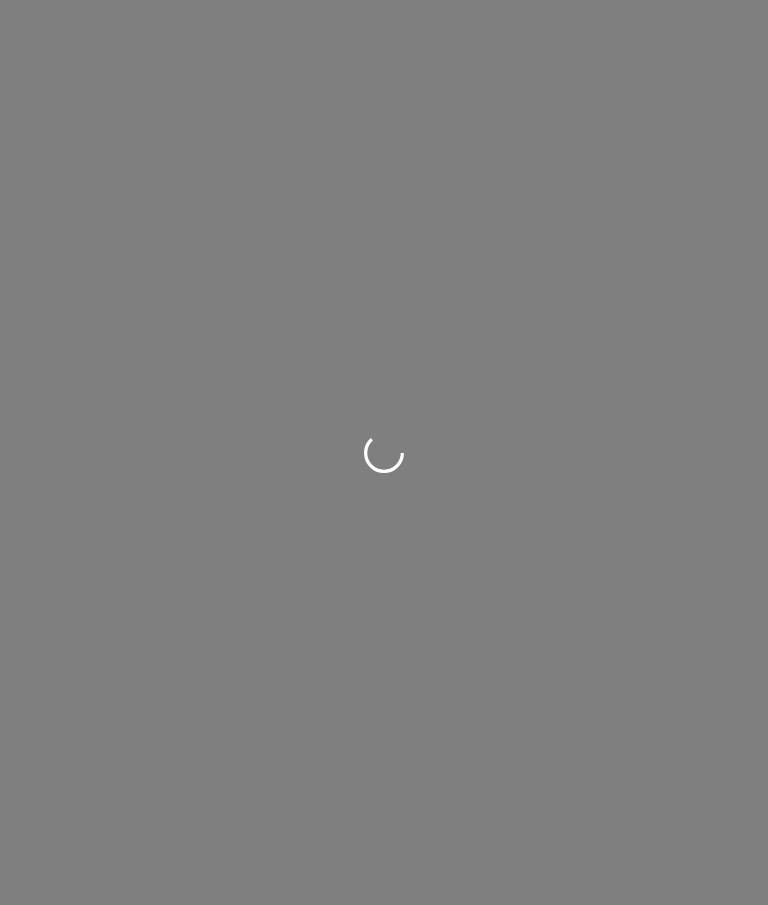 scroll, scrollTop: 0, scrollLeft: 0, axis: both 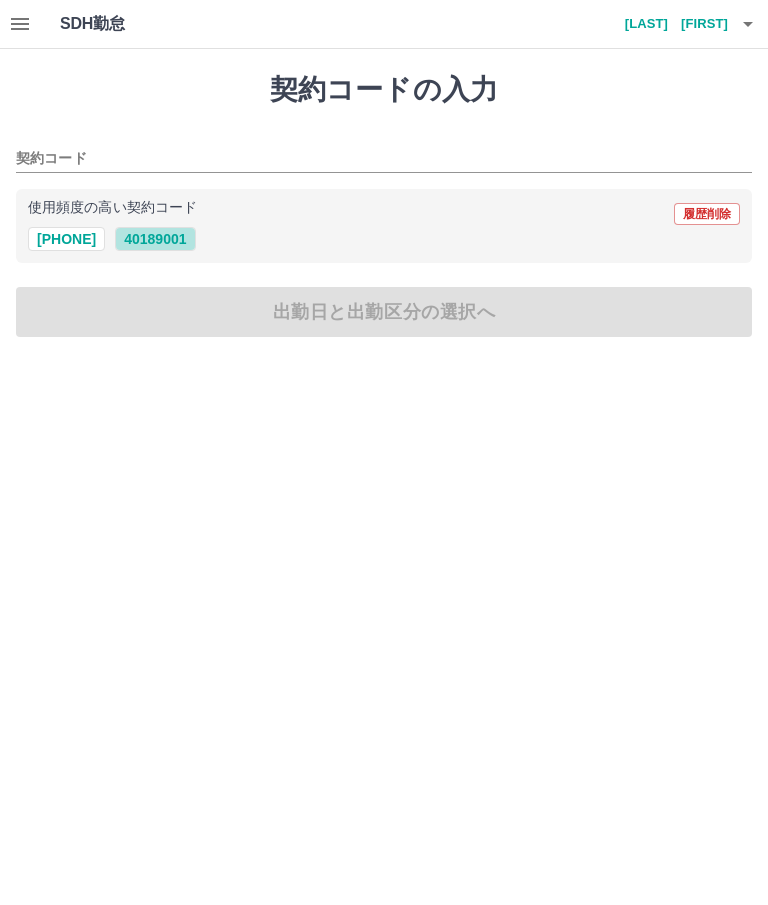 click on "40189001" at bounding box center (155, 239) 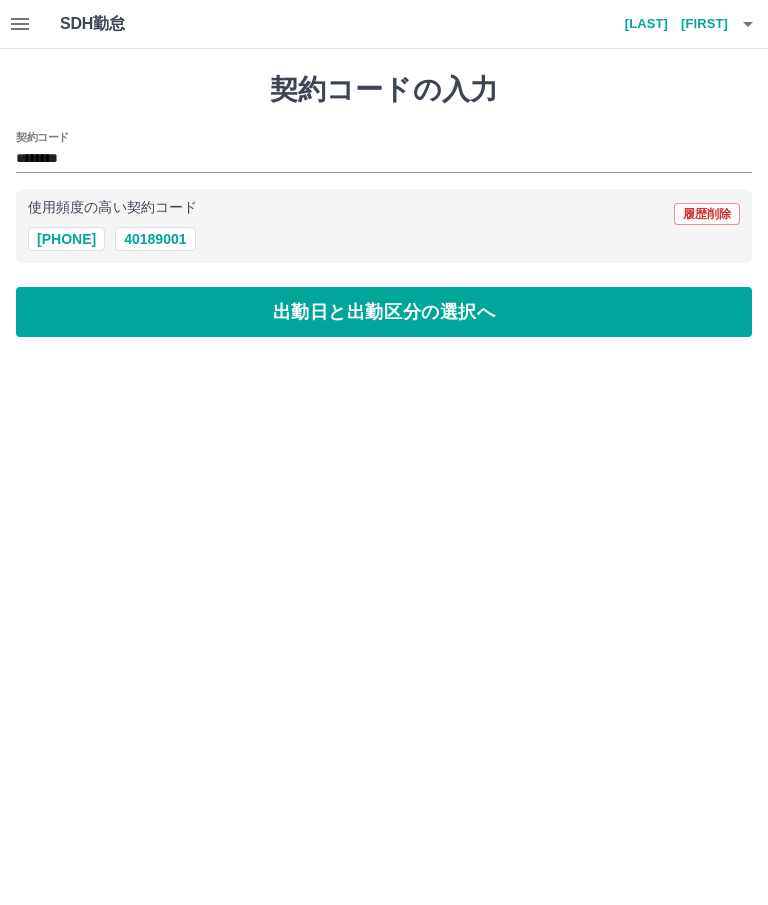 click on "出勤日と出勤区分の選択へ" at bounding box center [384, 312] 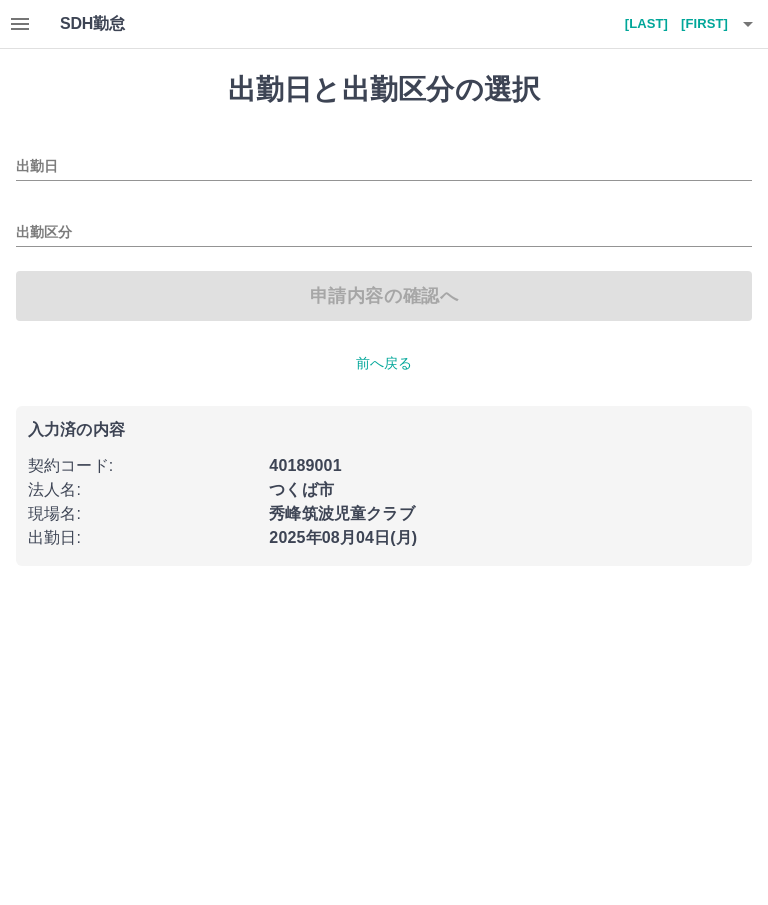 type on "**********" 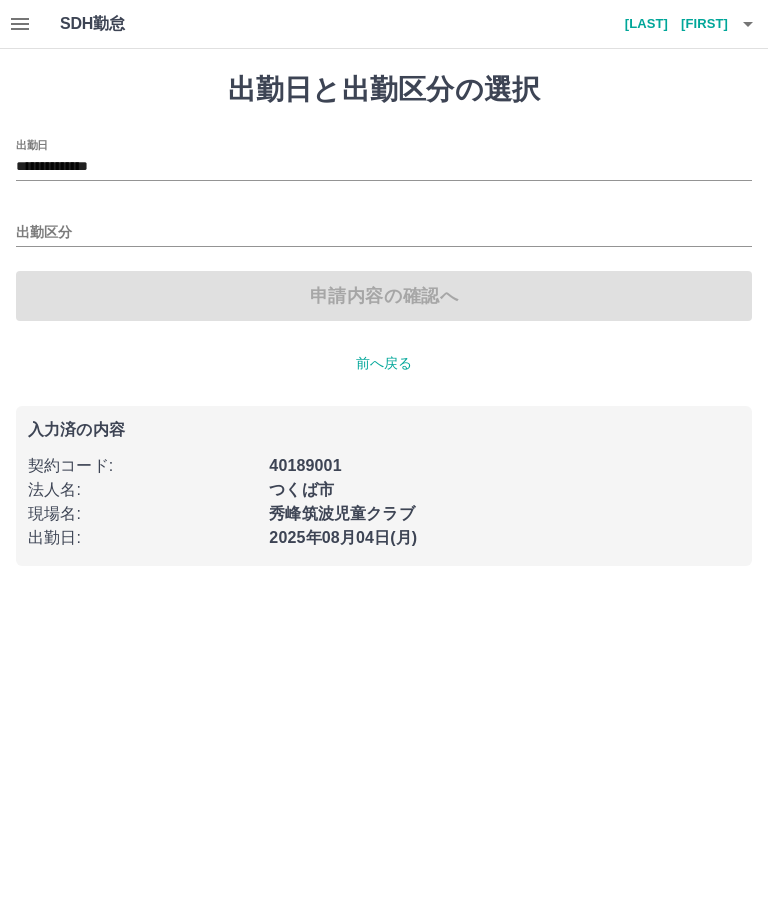 click on "出勤区分" at bounding box center [384, 233] 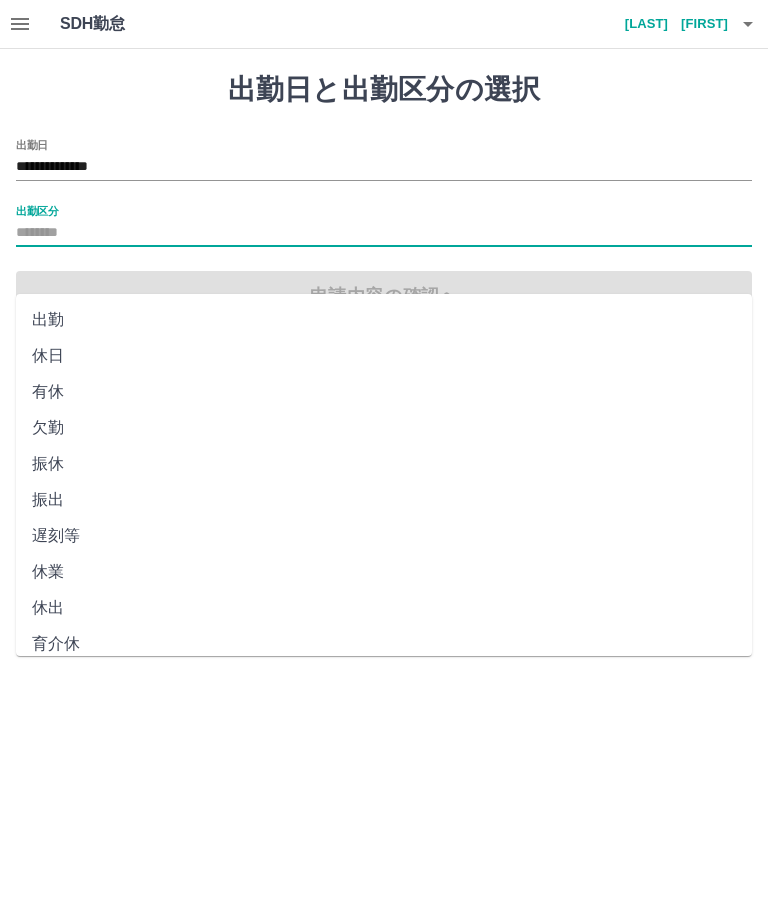 click on "出勤" at bounding box center (384, 320) 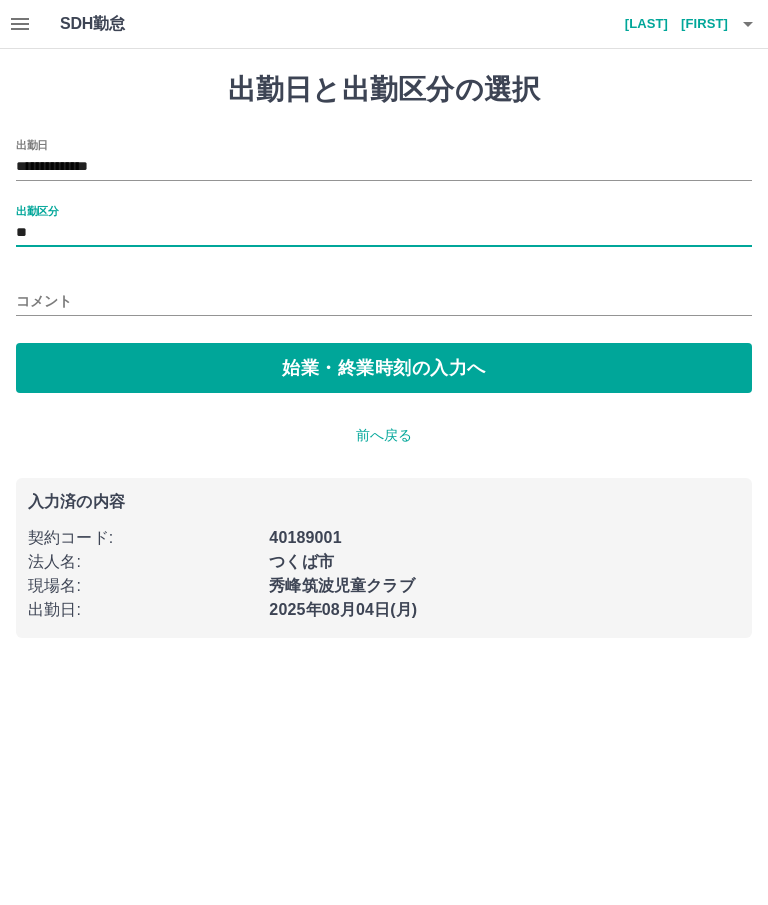 click on "始業・終業時刻の入力へ" at bounding box center [384, 368] 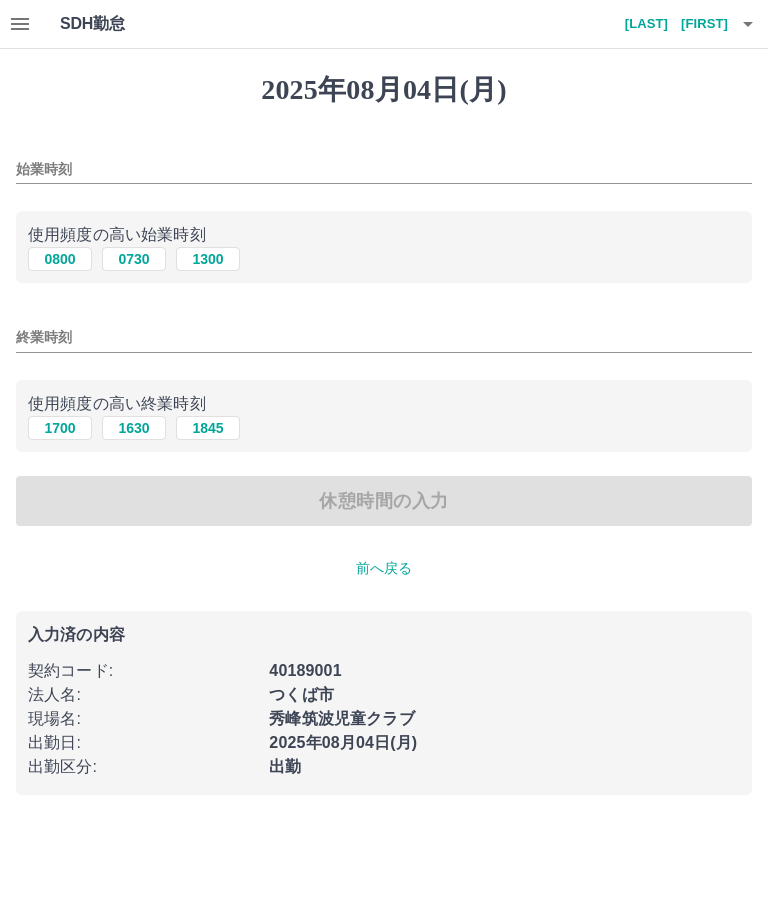 click on "0800" at bounding box center (60, 259) 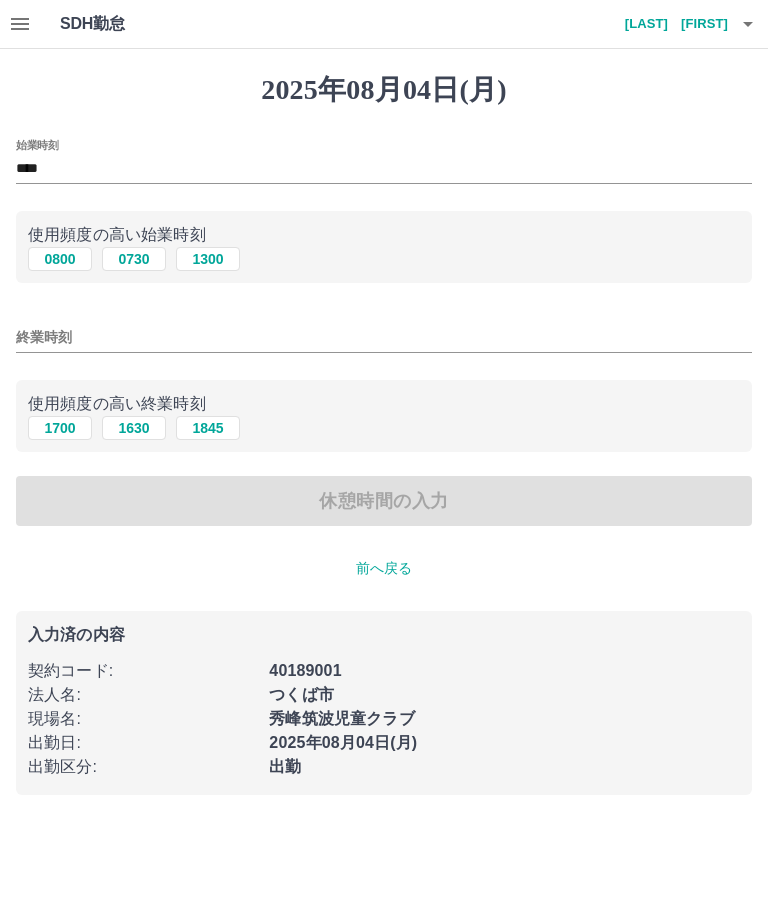 click on "1700" at bounding box center [60, 428] 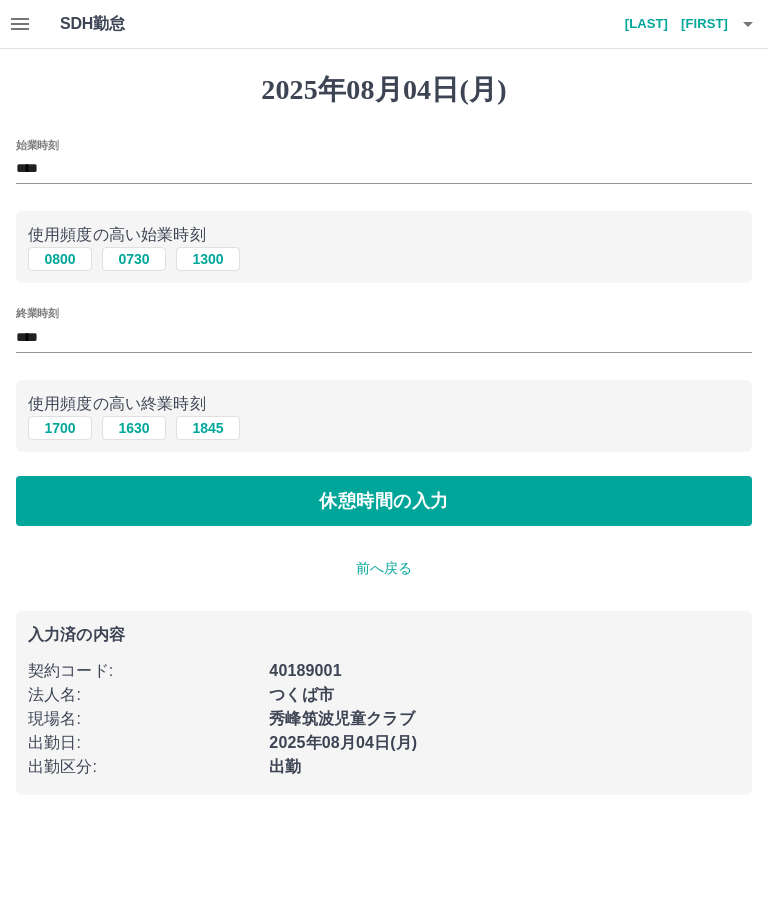 click on "休憩時間の入力" at bounding box center (384, 501) 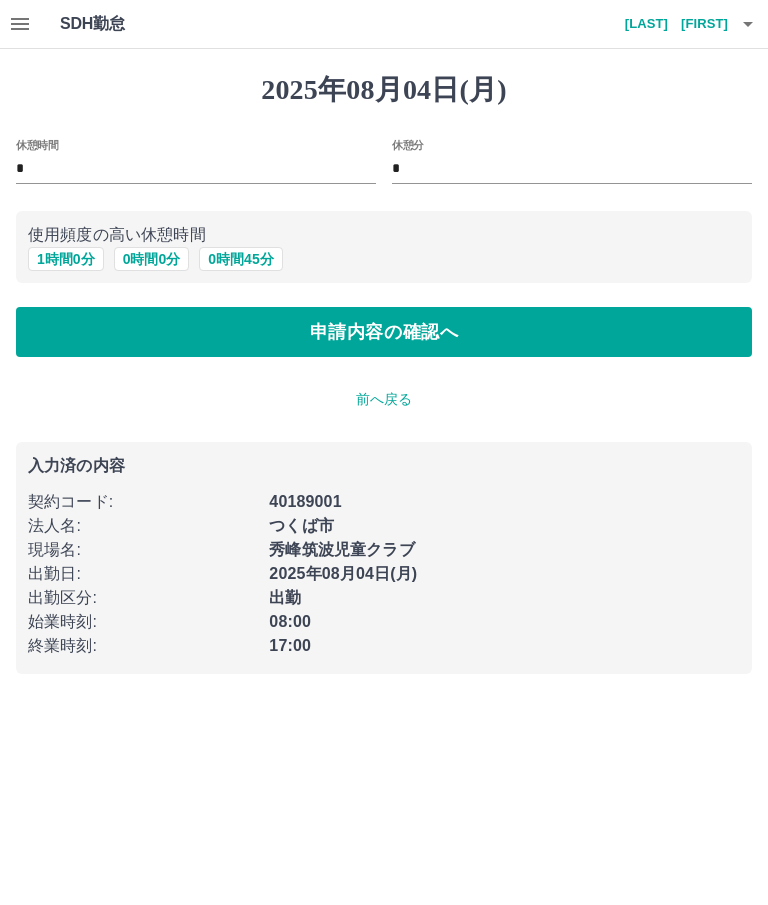 click on "1 時間 0 分" at bounding box center (66, 259) 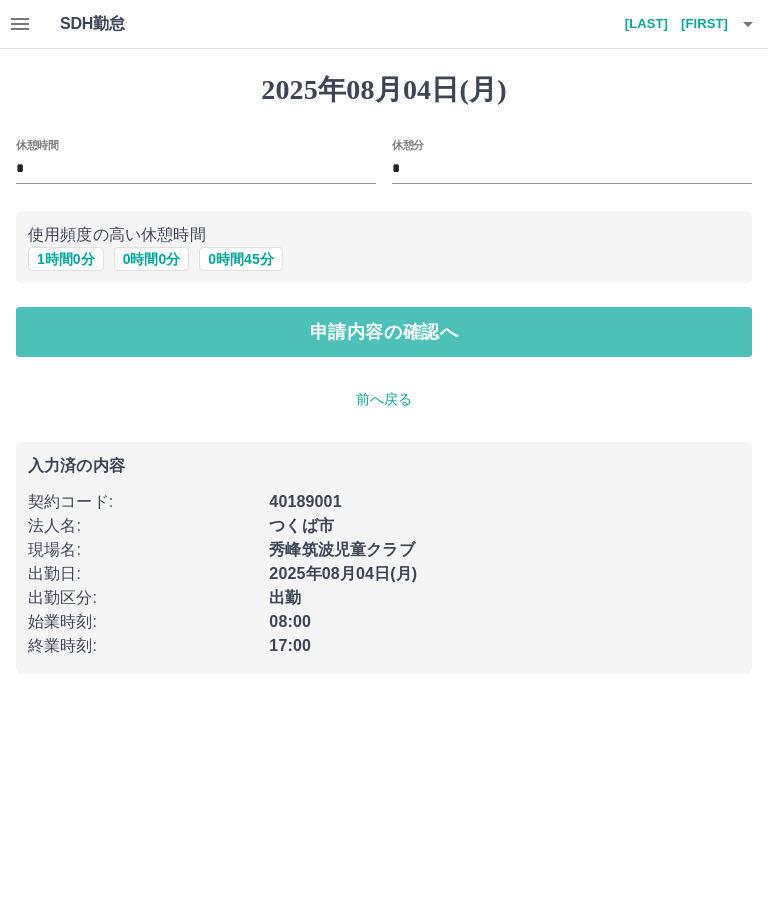 click on "申請内容の確認へ" at bounding box center (384, 332) 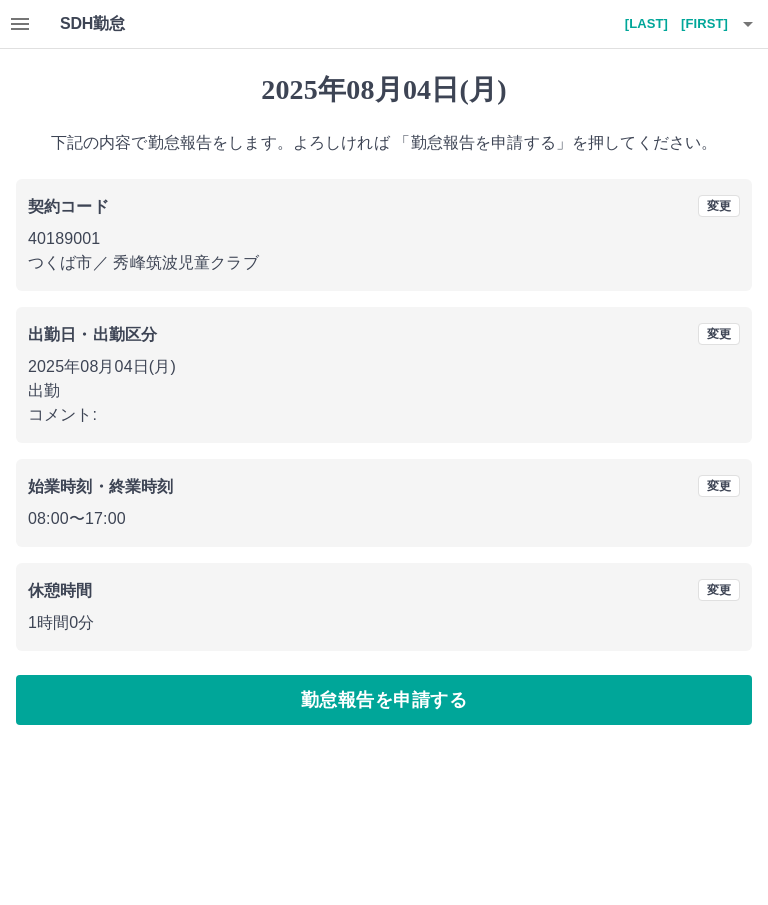 click on "勤怠報告を申請する" at bounding box center [384, 700] 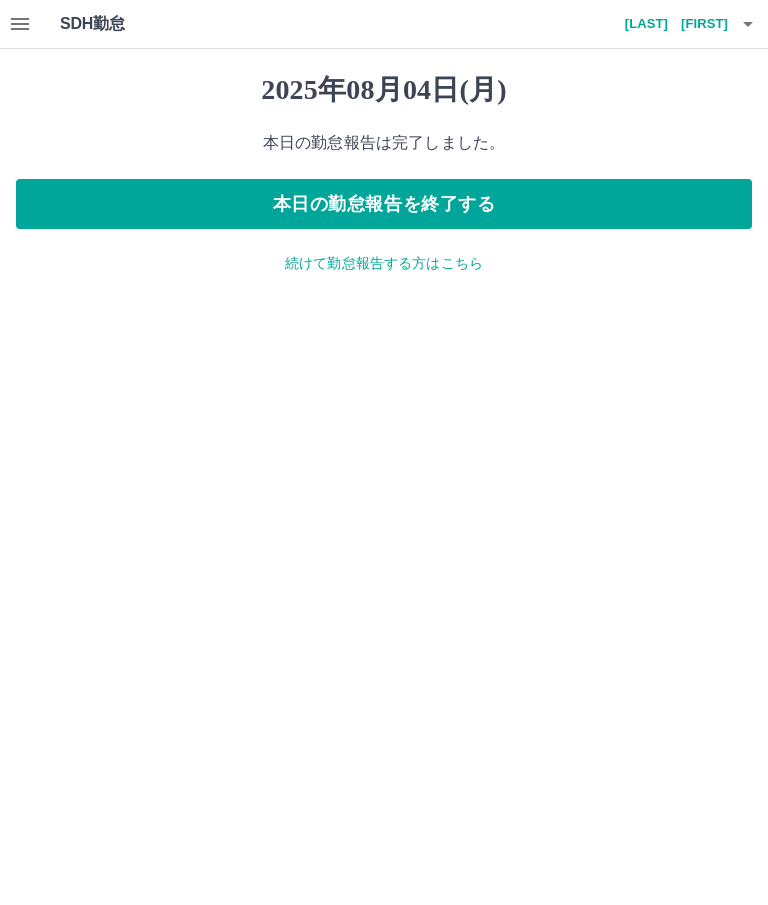 click on "本日の勤怠報告を終了する" at bounding box center (384, 204) 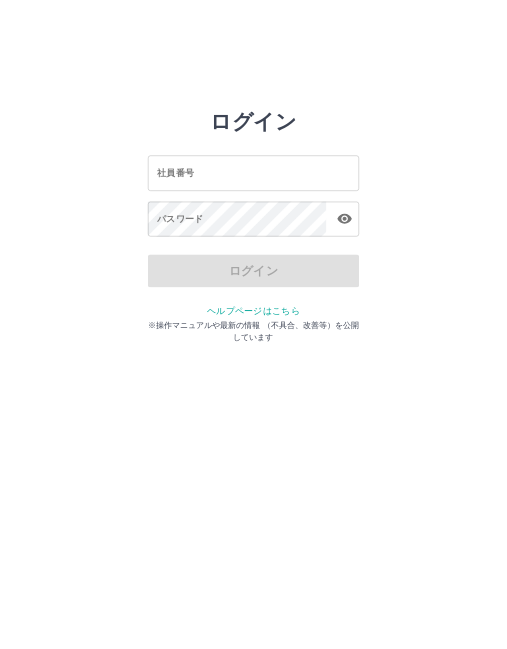 scroll, scrollTop: 0, scrollLeft: 0, axis: both 